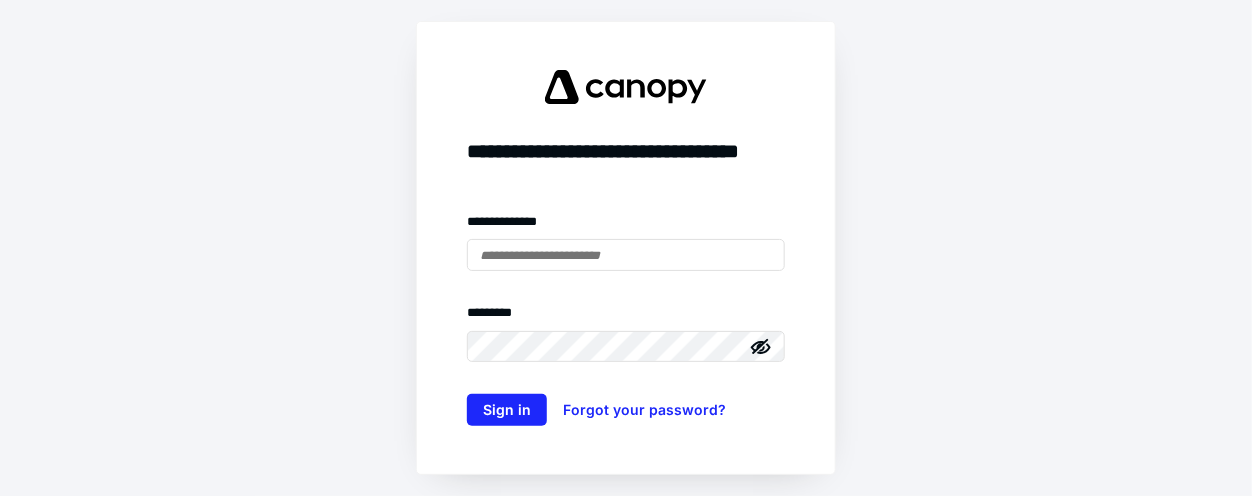 scroll, scrollTop: 0, scrollLeft: 0, axis: both 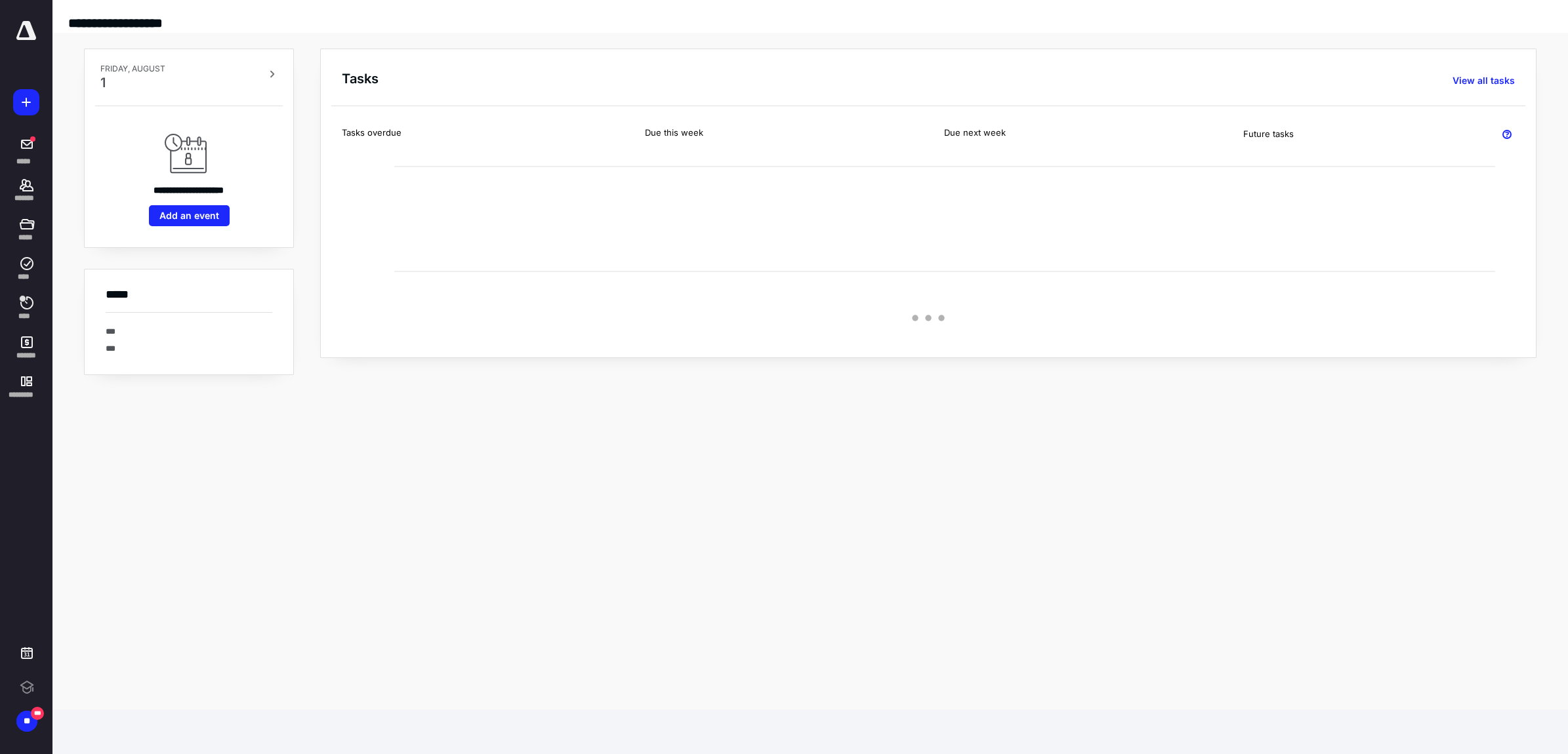 click 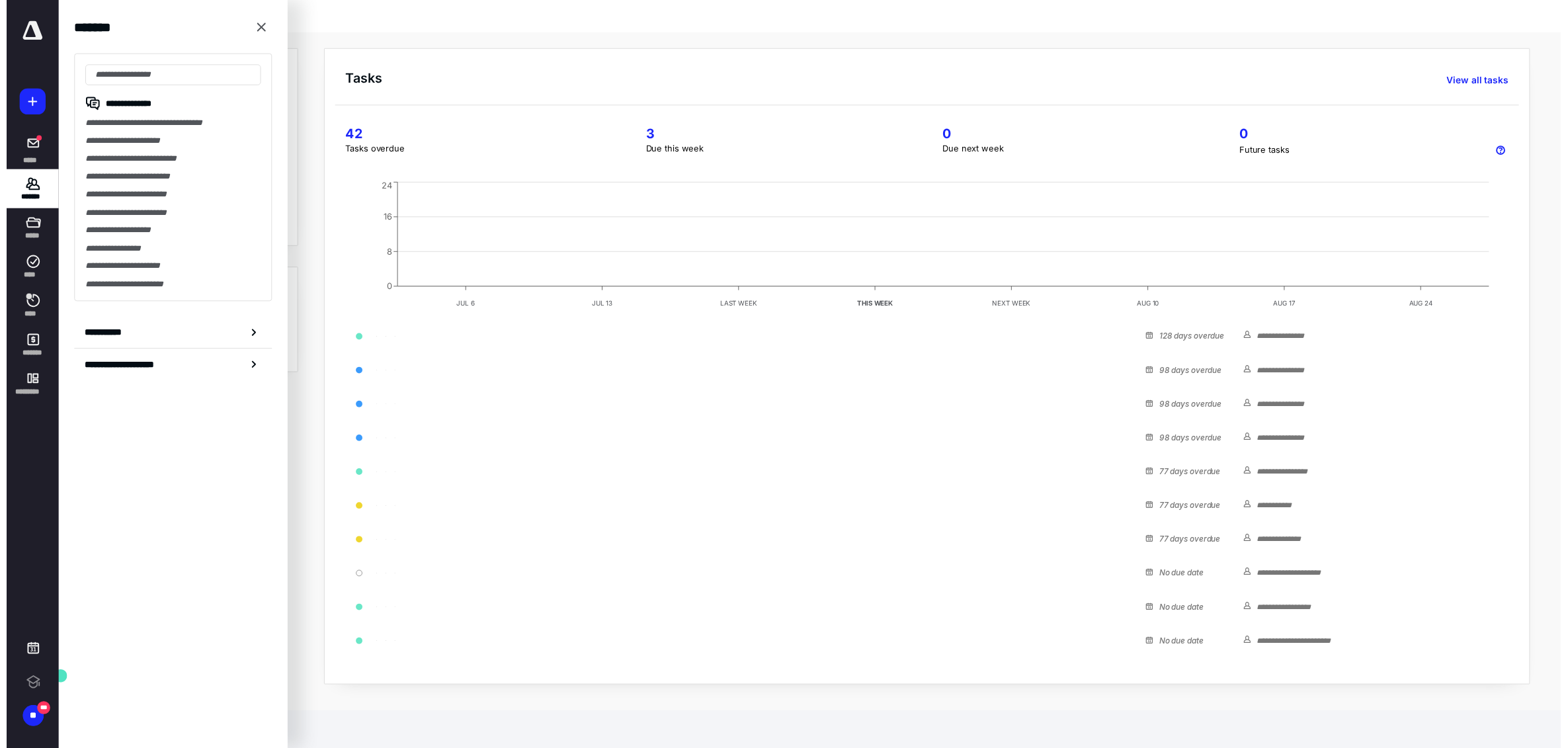 scroll, scrollTop: 0, scrollLeft: 0, axis: both 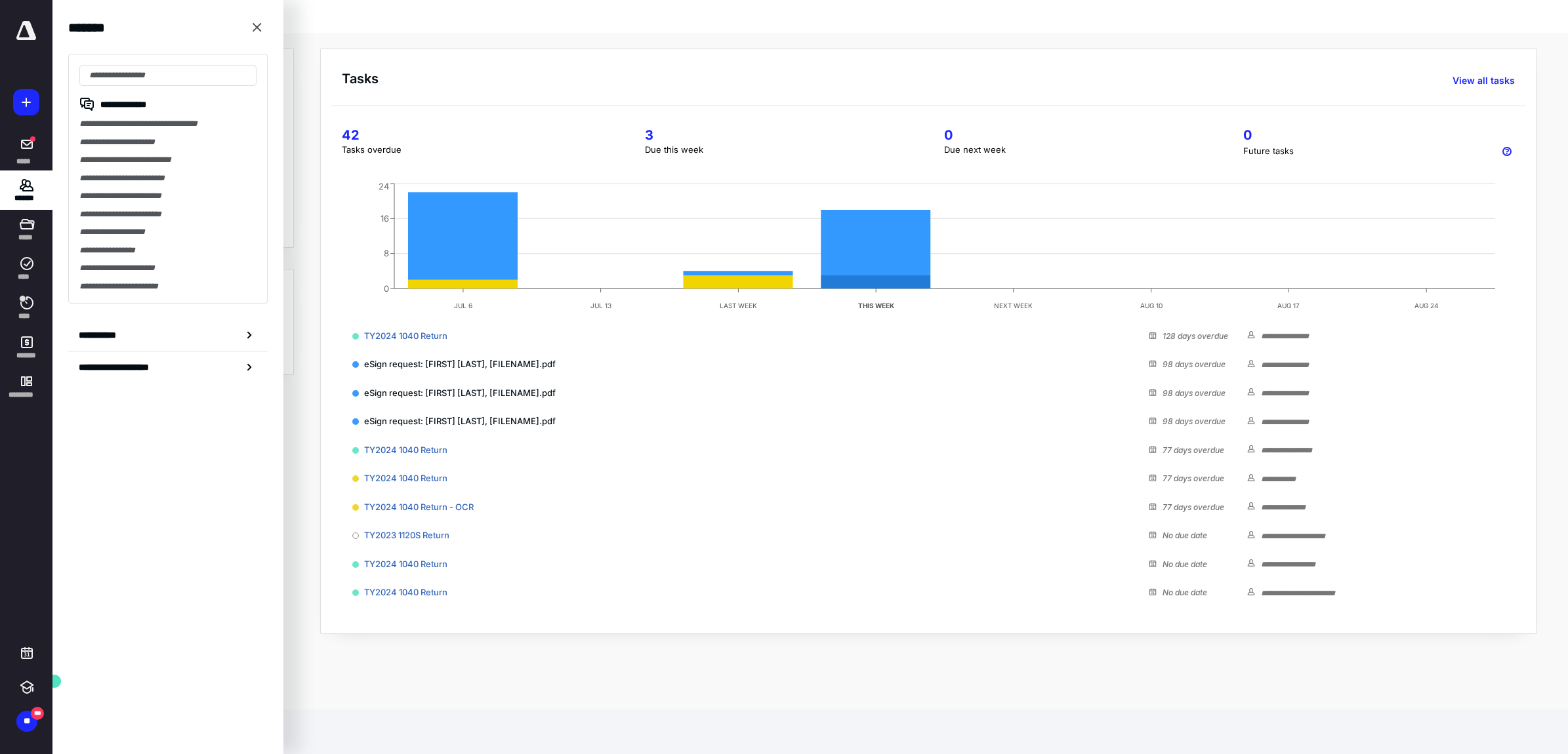 click on "**********" at bounding box center [168, 335] 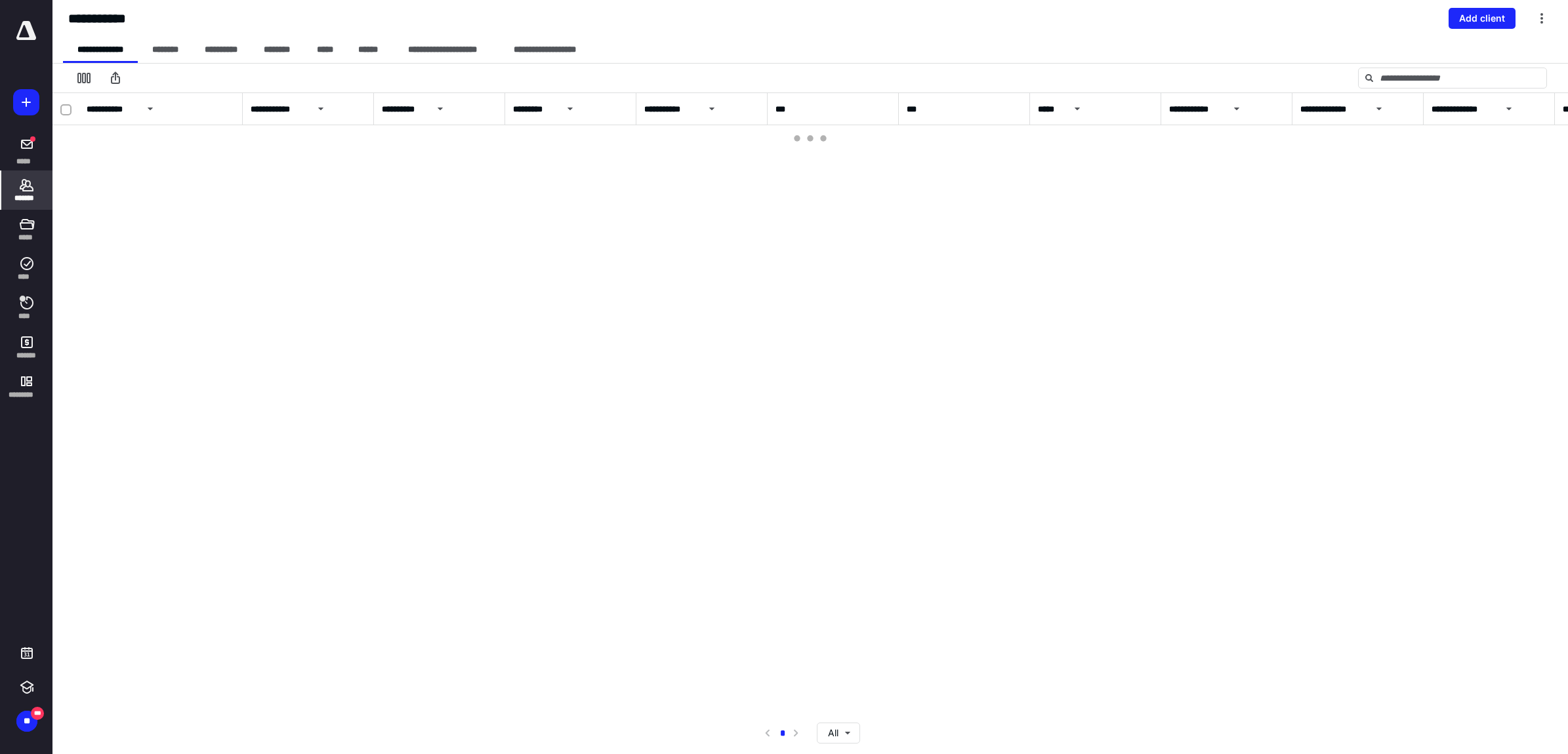 click 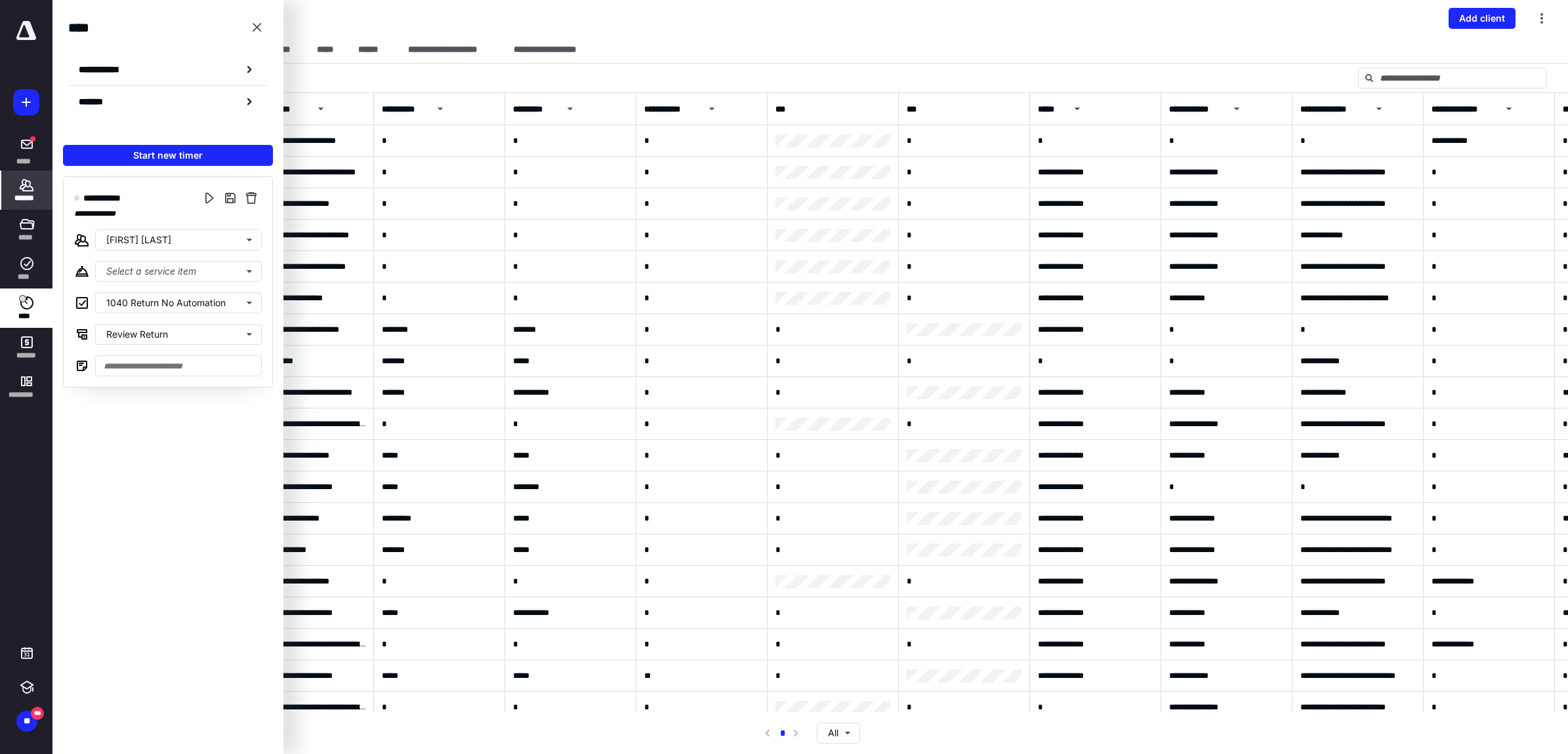 click on "****" at bounding box center [27, 277] 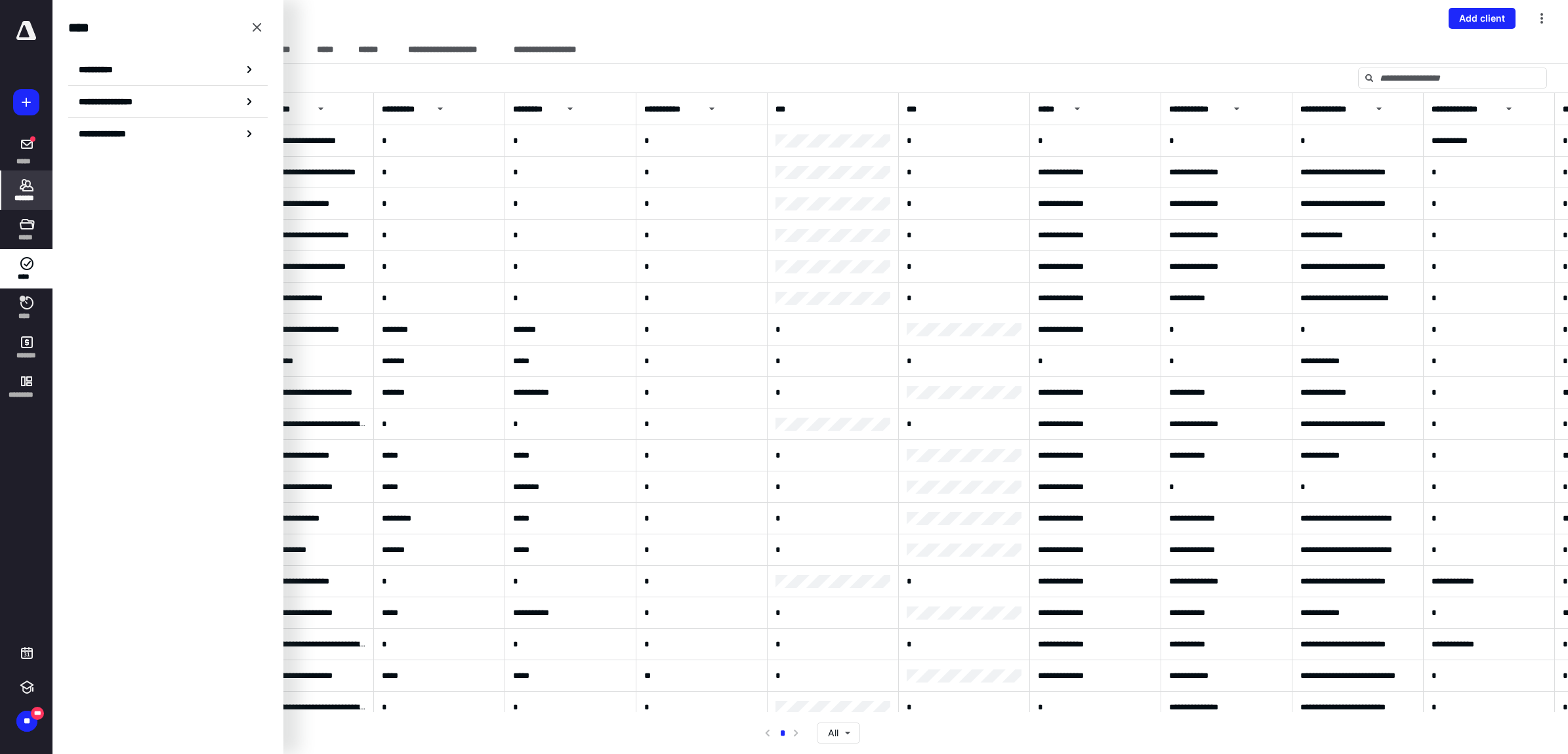 click on "**********" at bounding box center (168, 83) 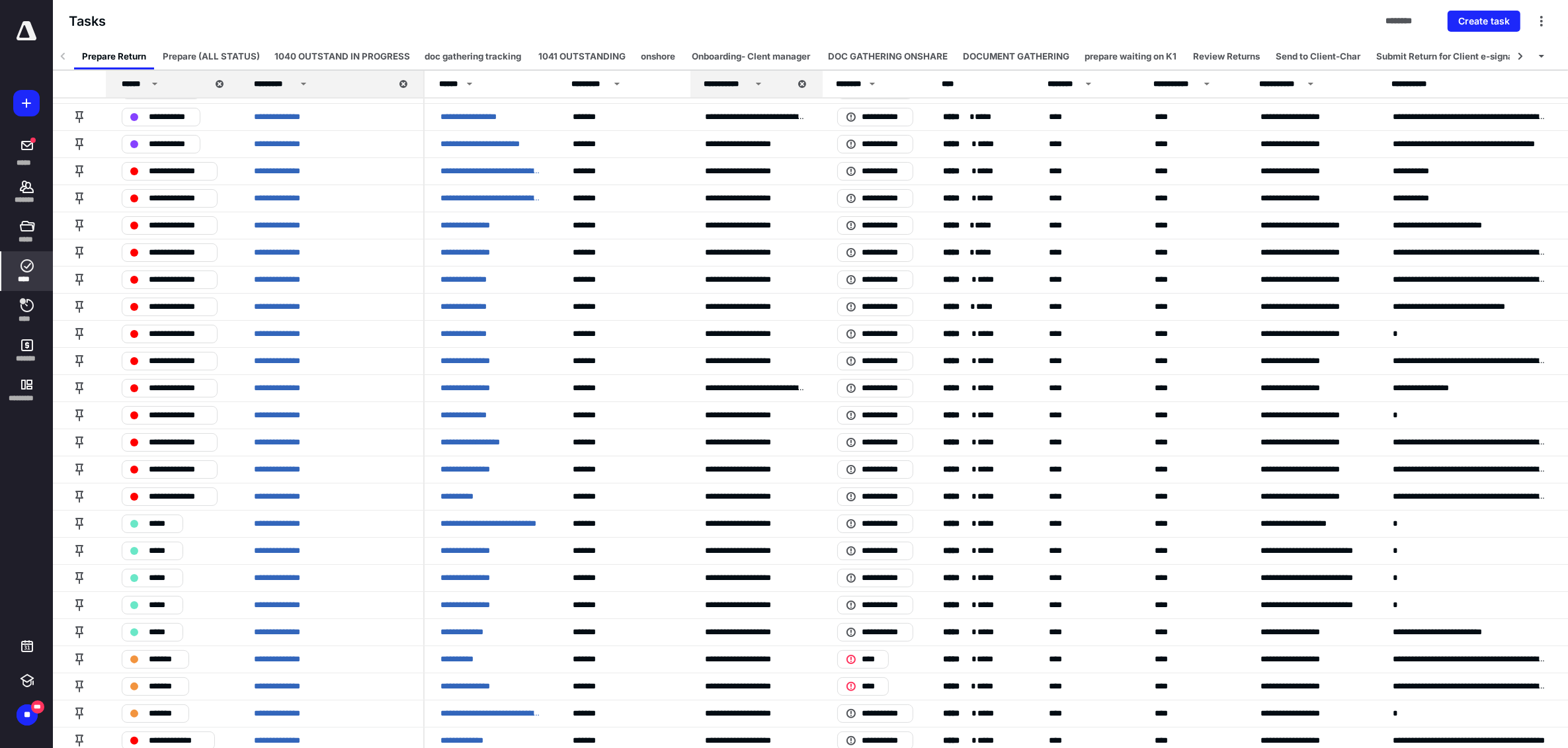scroll, scrollTop: 100, scrollLeft: 0, axis: vertical 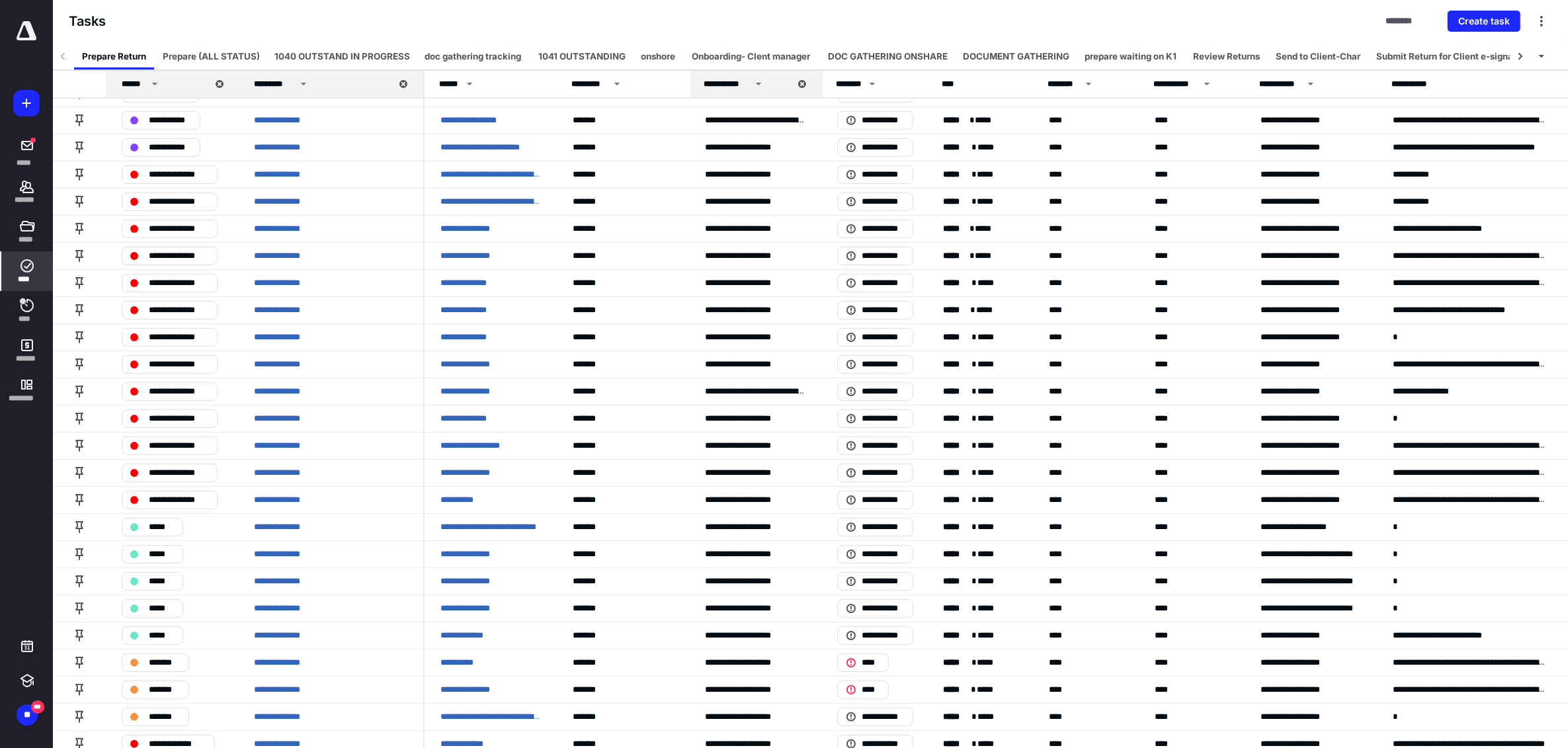 click on "*******" at bounding box center (27, 200) 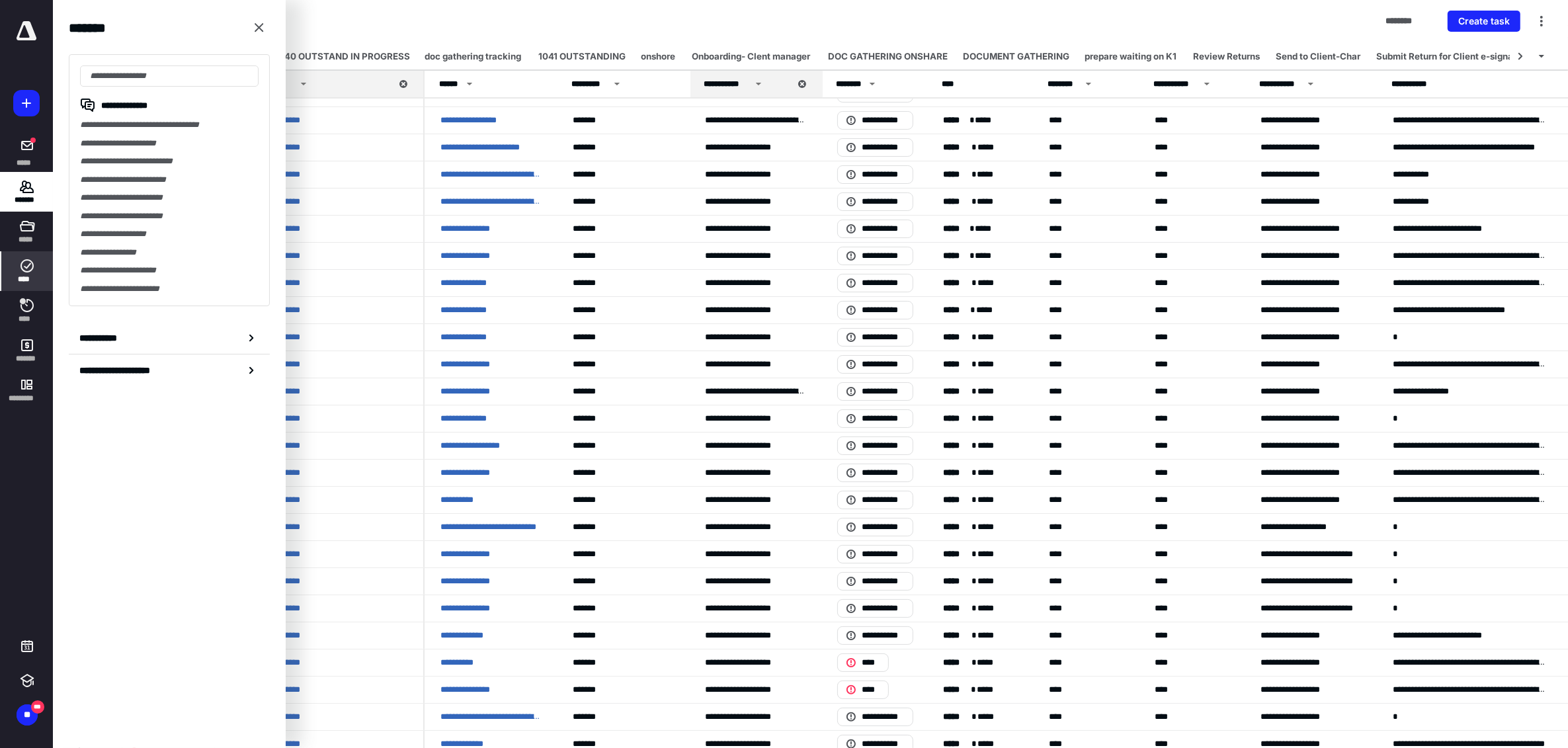 click at bounding box center [169, 76] 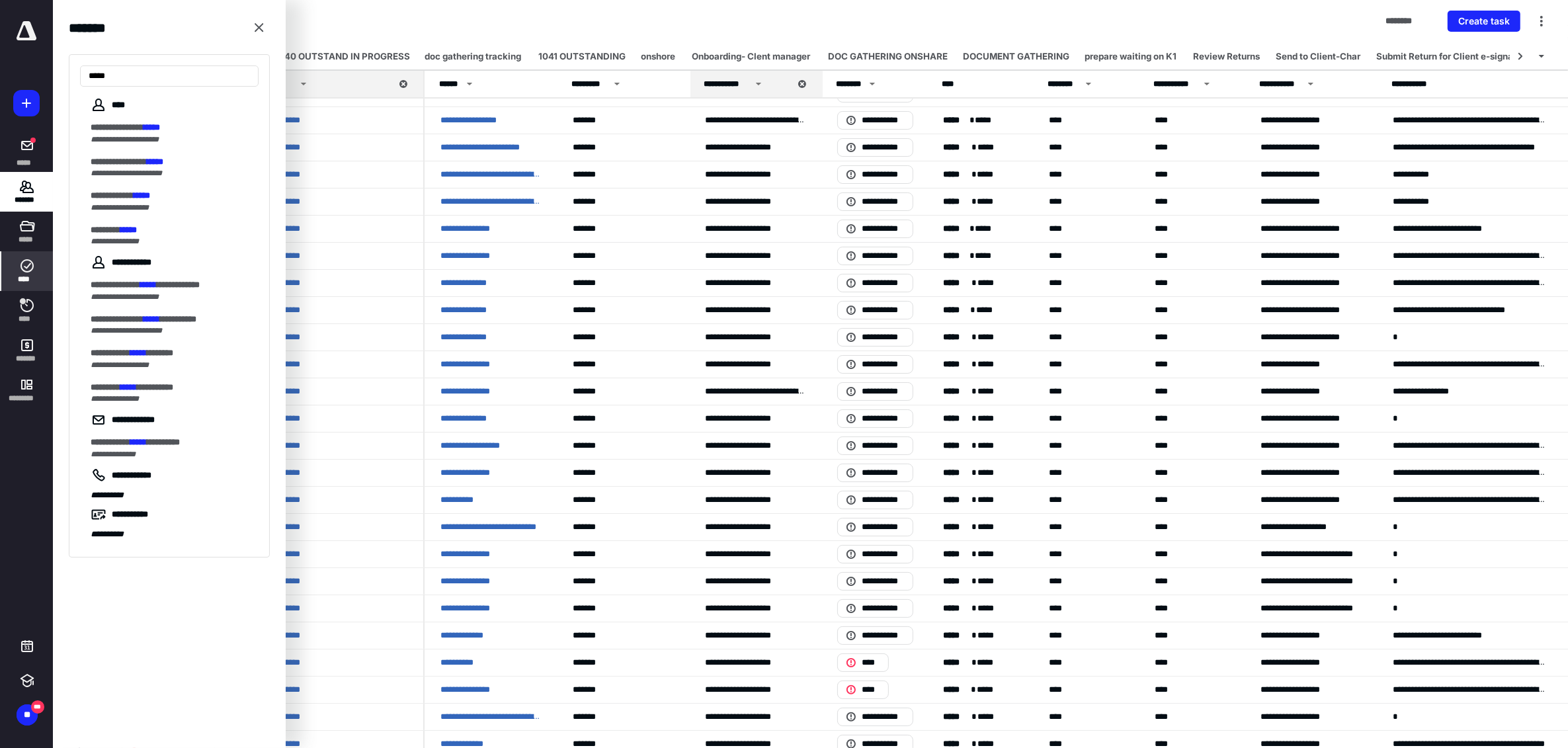 type on "*****" 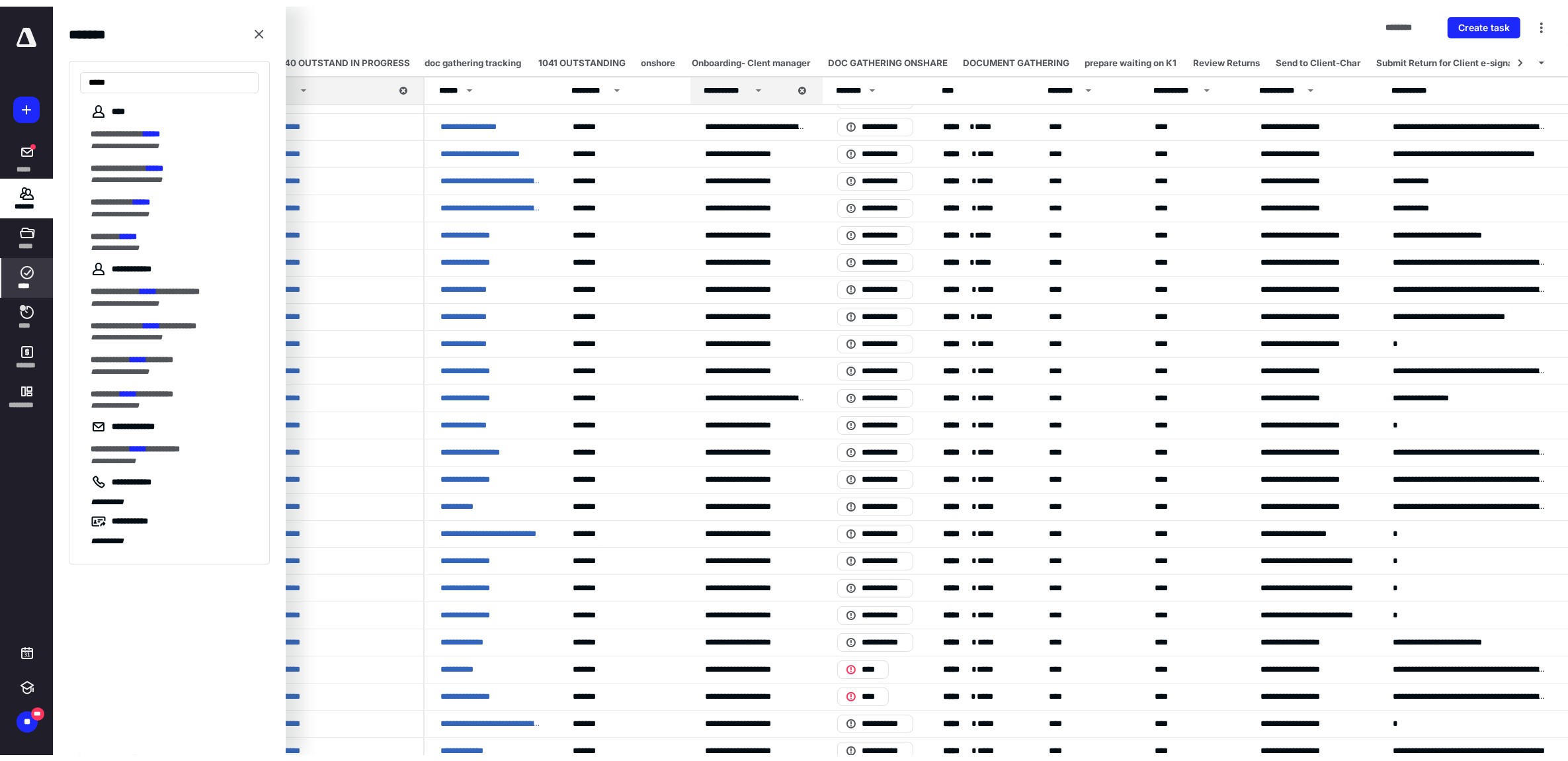 scroll, scrollTop: 0, scrollLeft: 0, axis: both 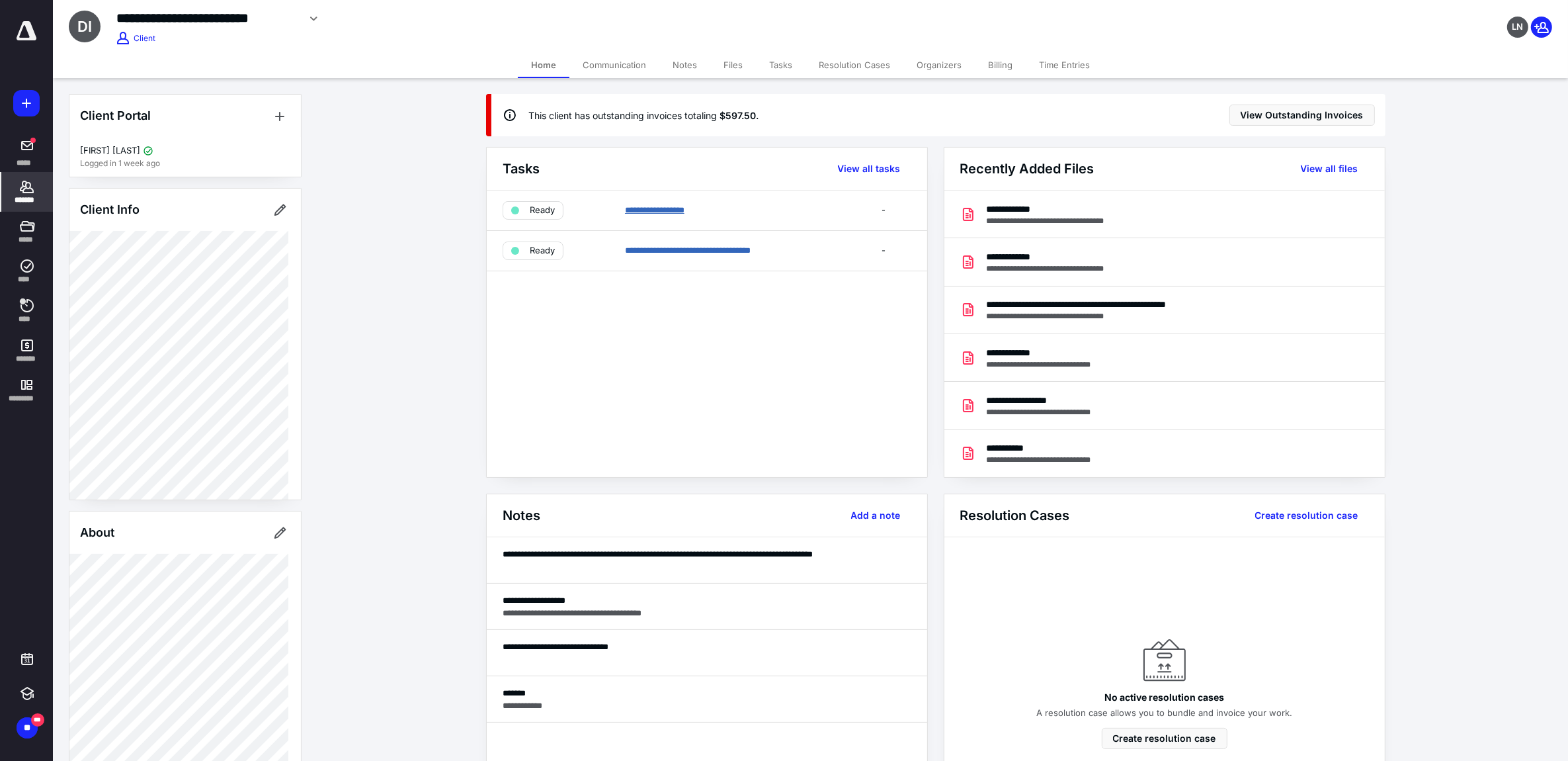 click on "**********" at bounding box center (655, 210) 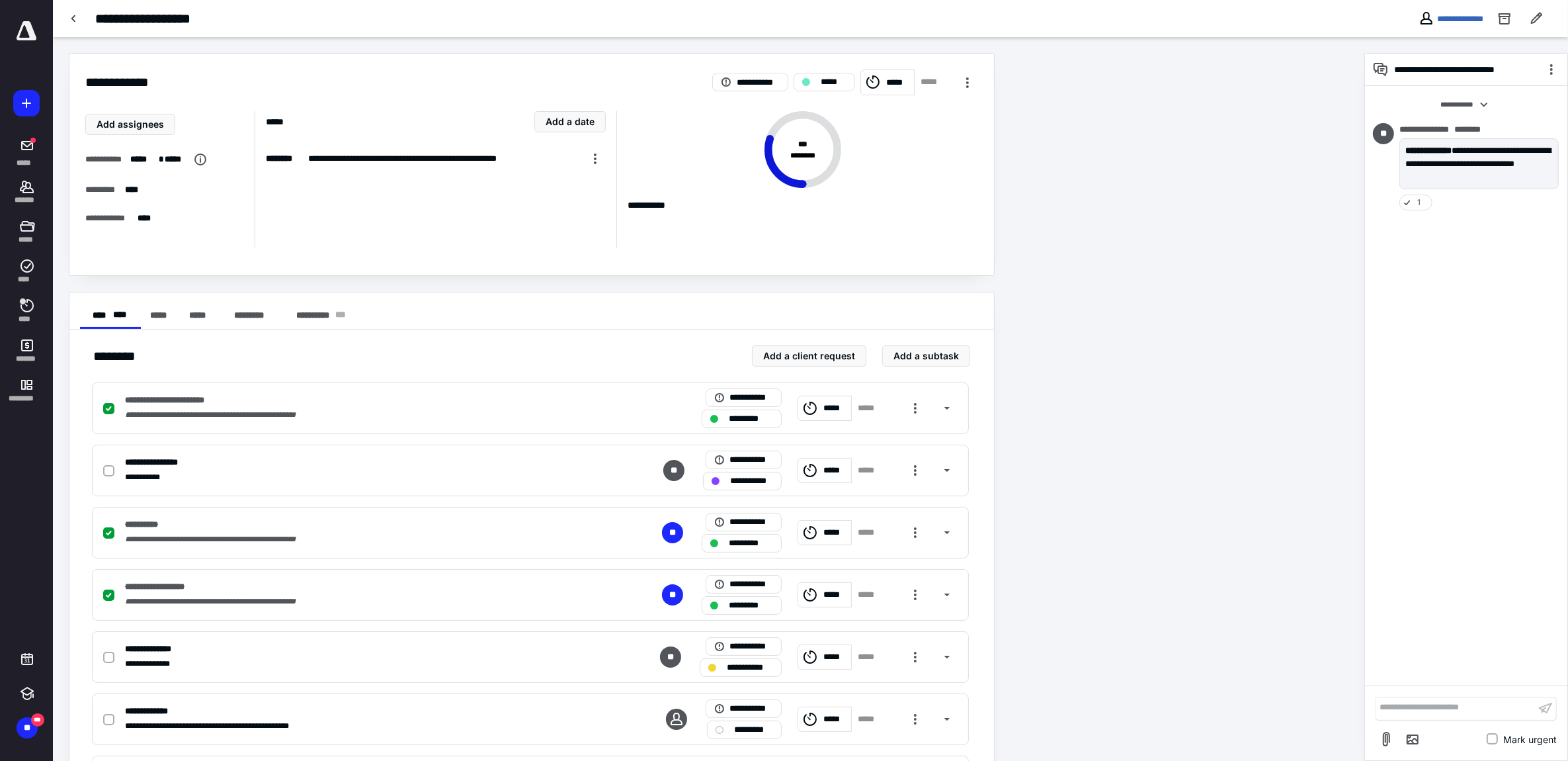 scroll, scrollTop: 83, scrollLeft: 0, axis: vertical 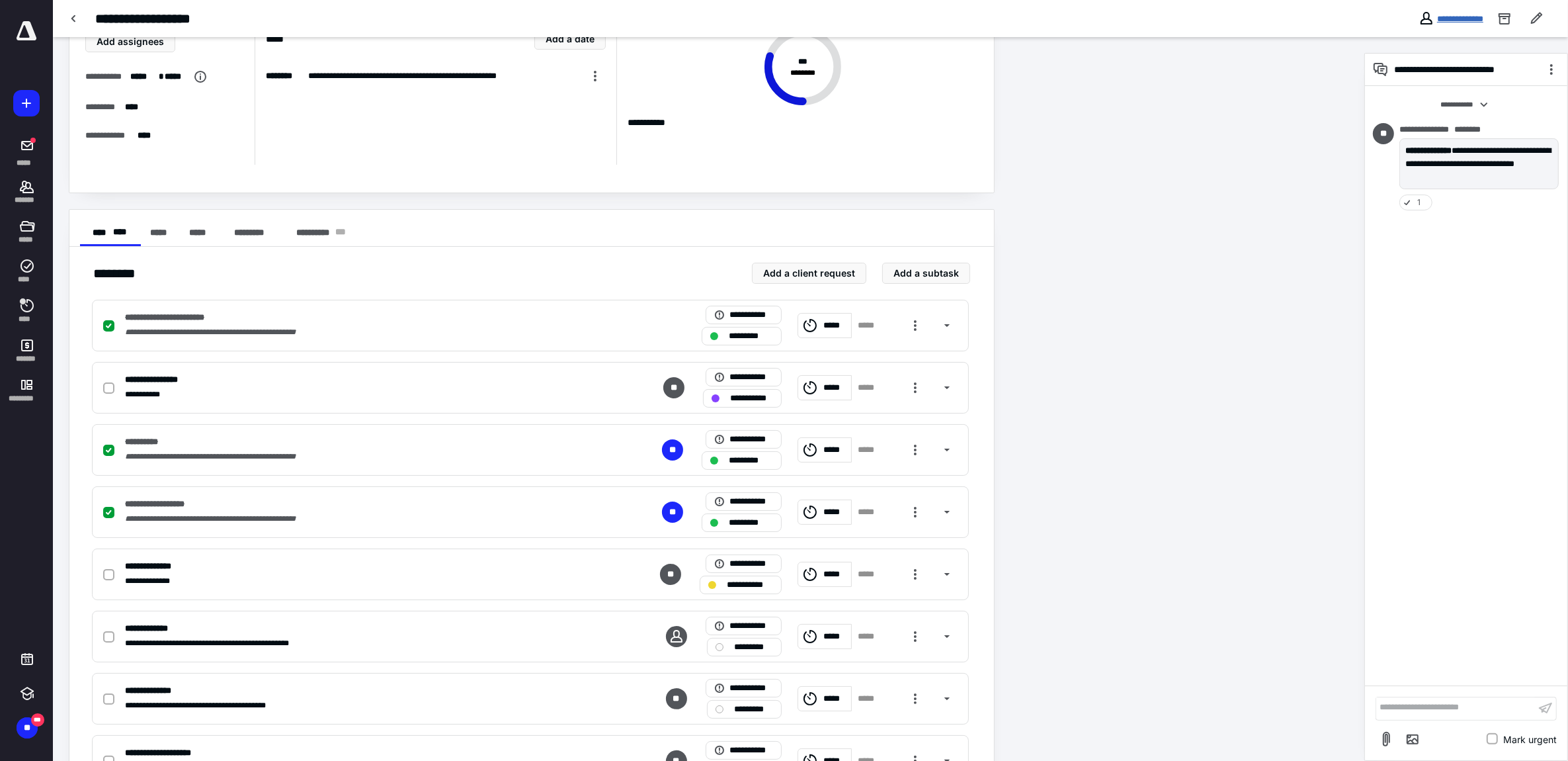 click on "**********" at bounding box center [1460, 19] 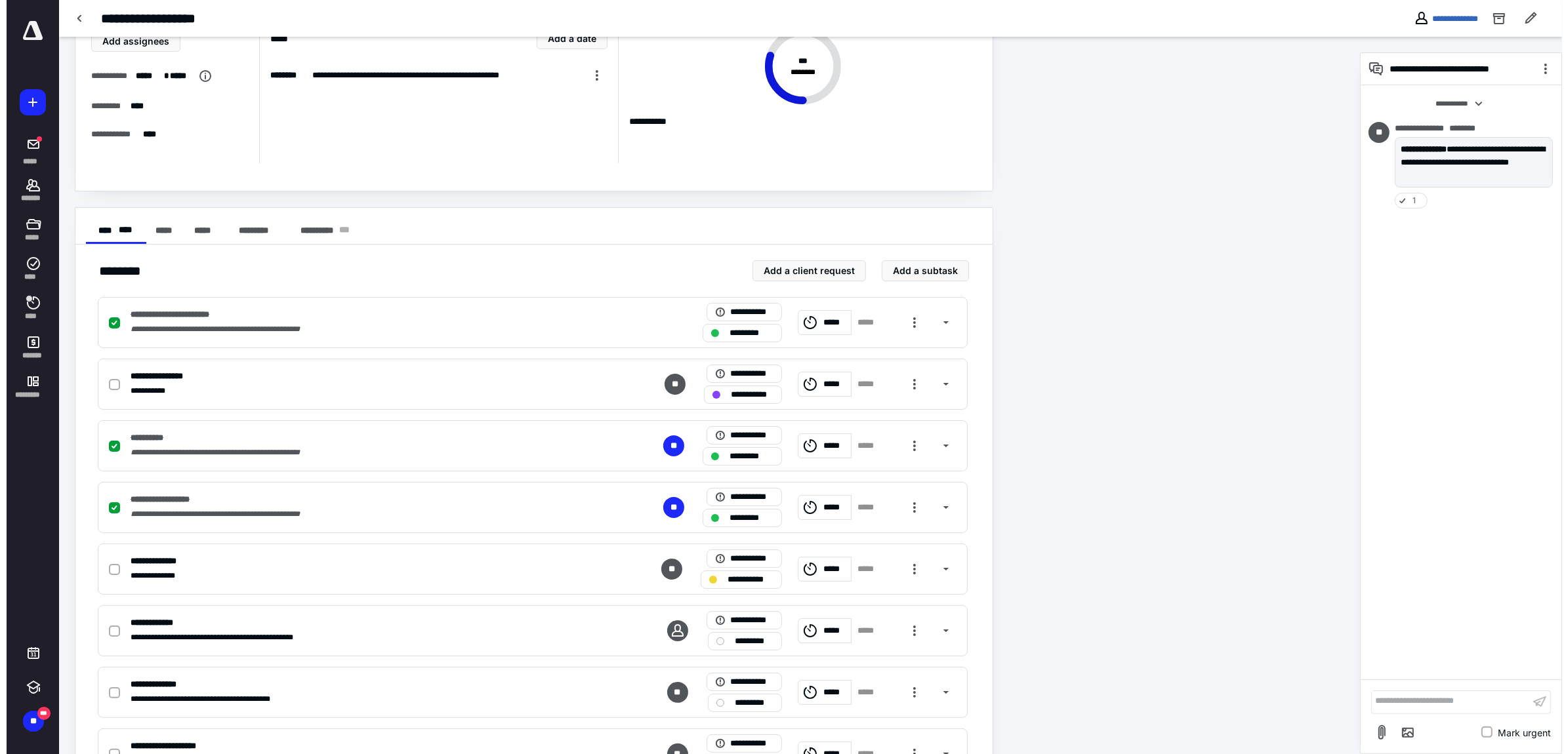 scroll, scrollTop: 0, scrollLeft: 0, axis: both 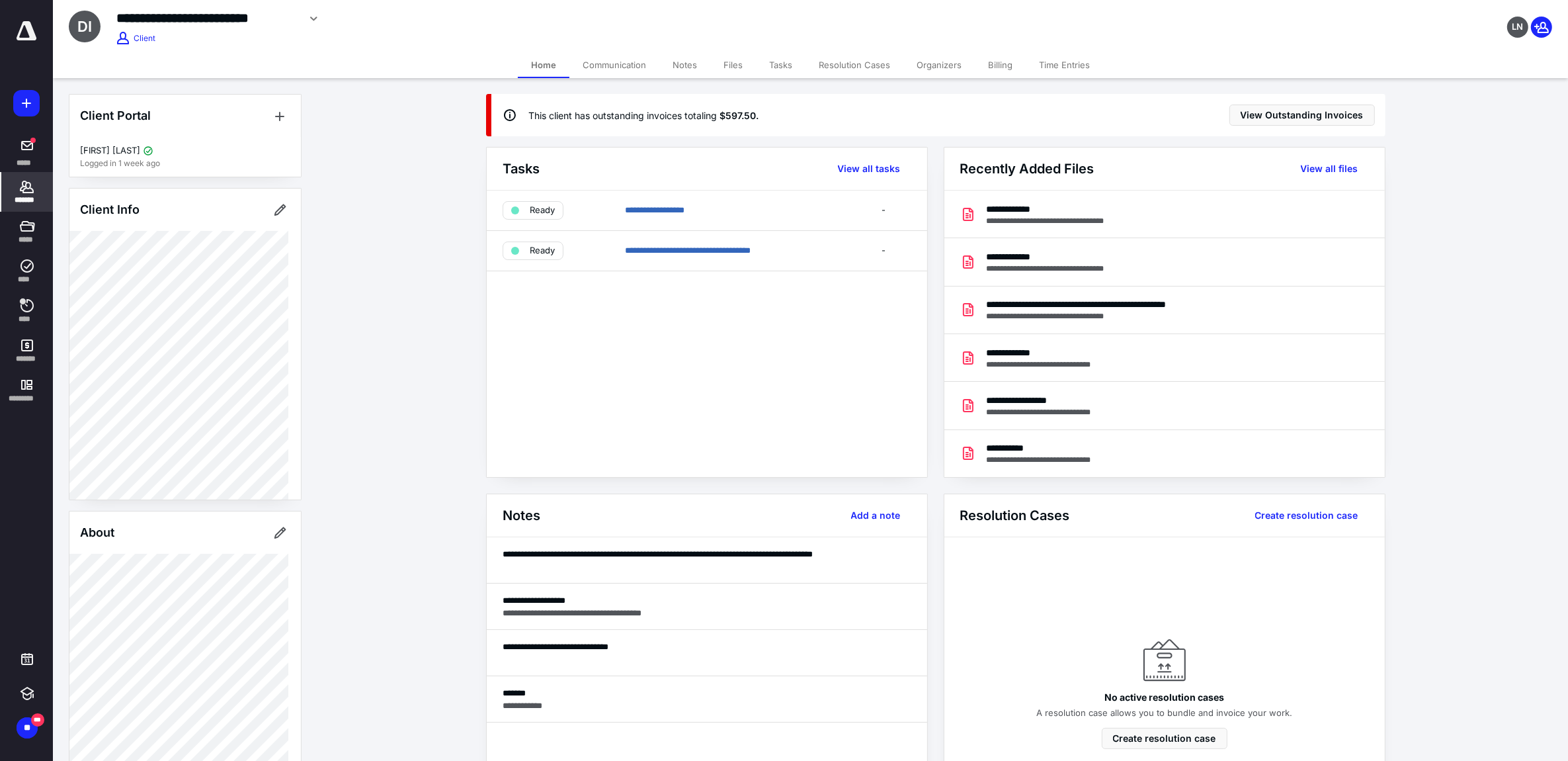 click on "**********" at bounding box center (1060, 209) 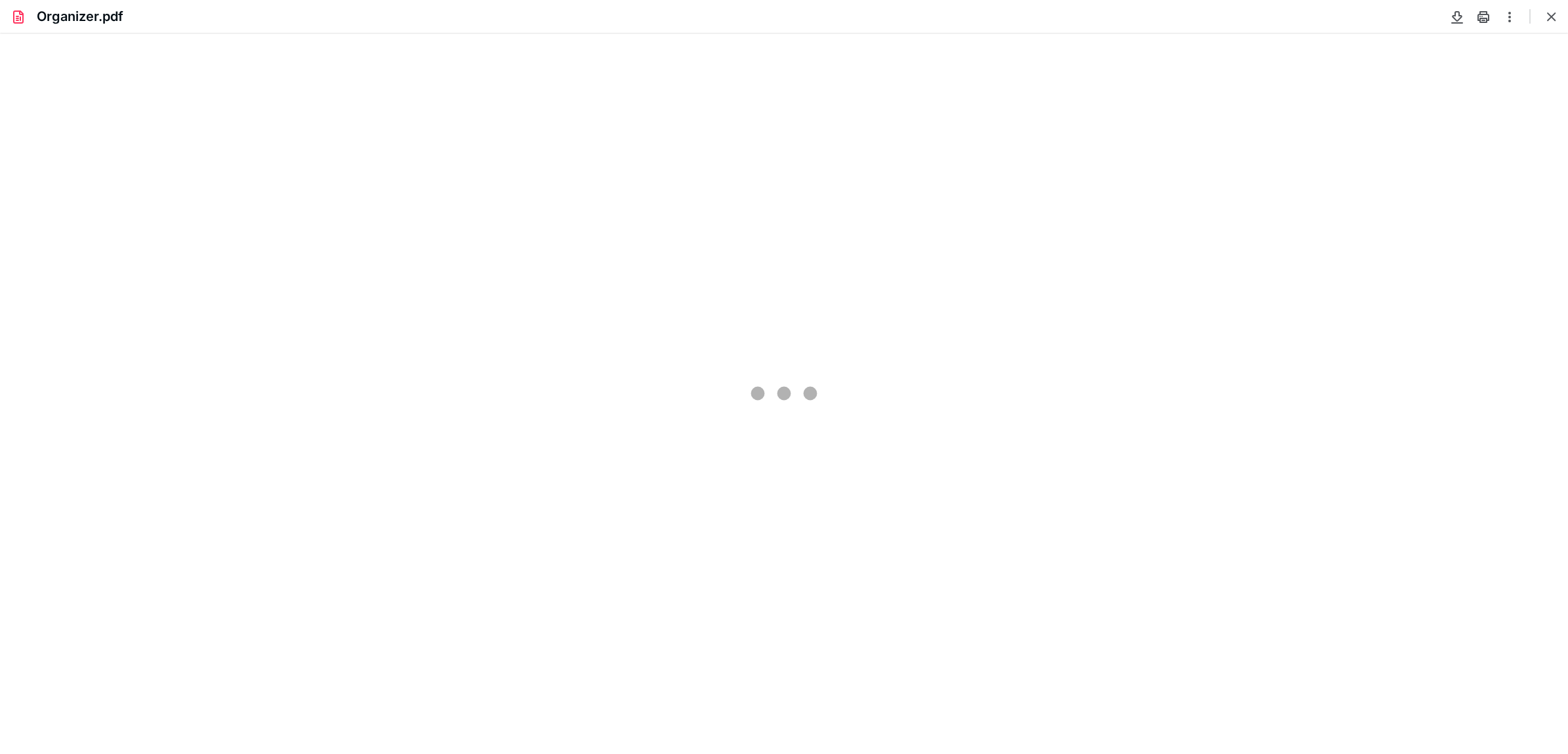 scroll, scrollTop: 0, scrollLeft: 0, axis: both 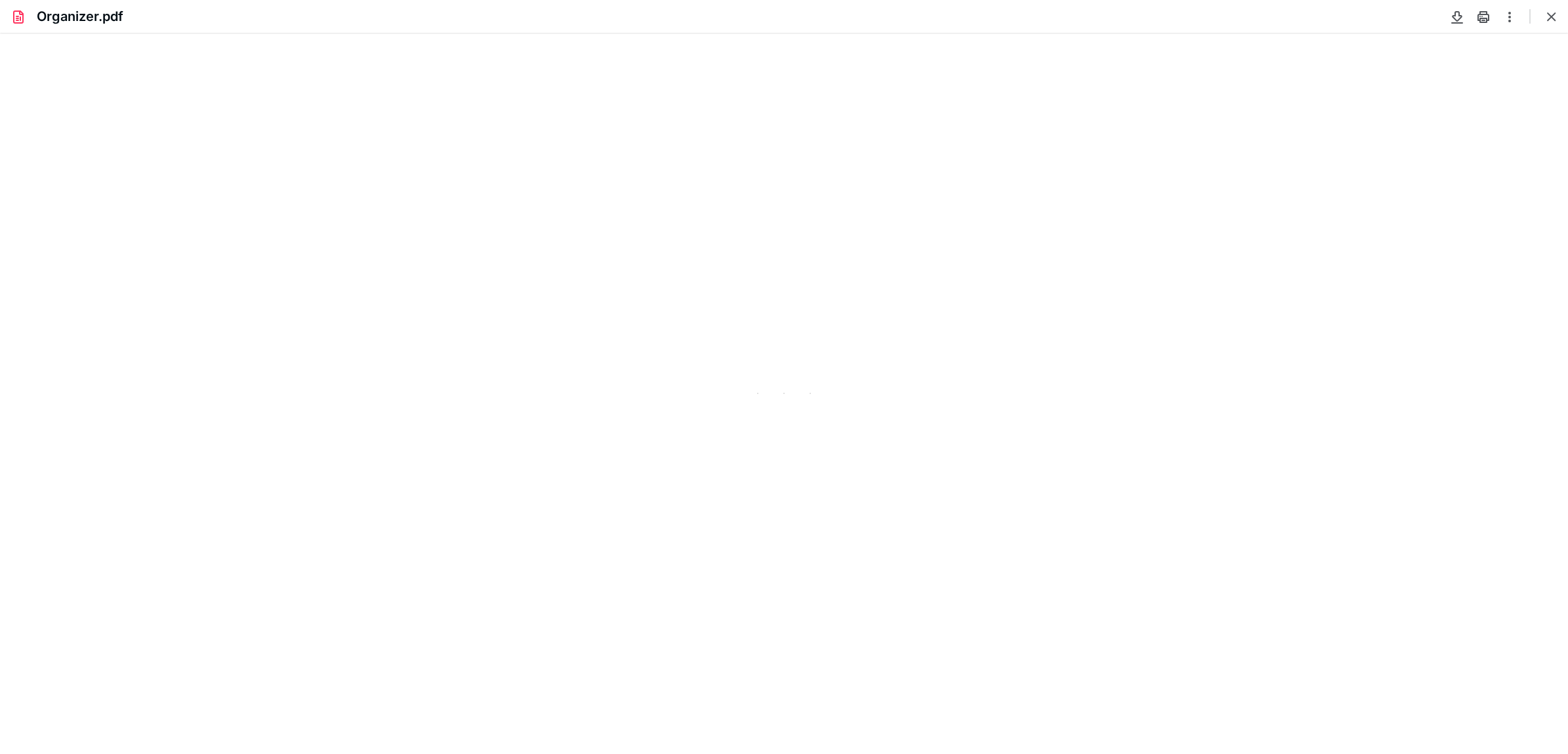 type on "384" 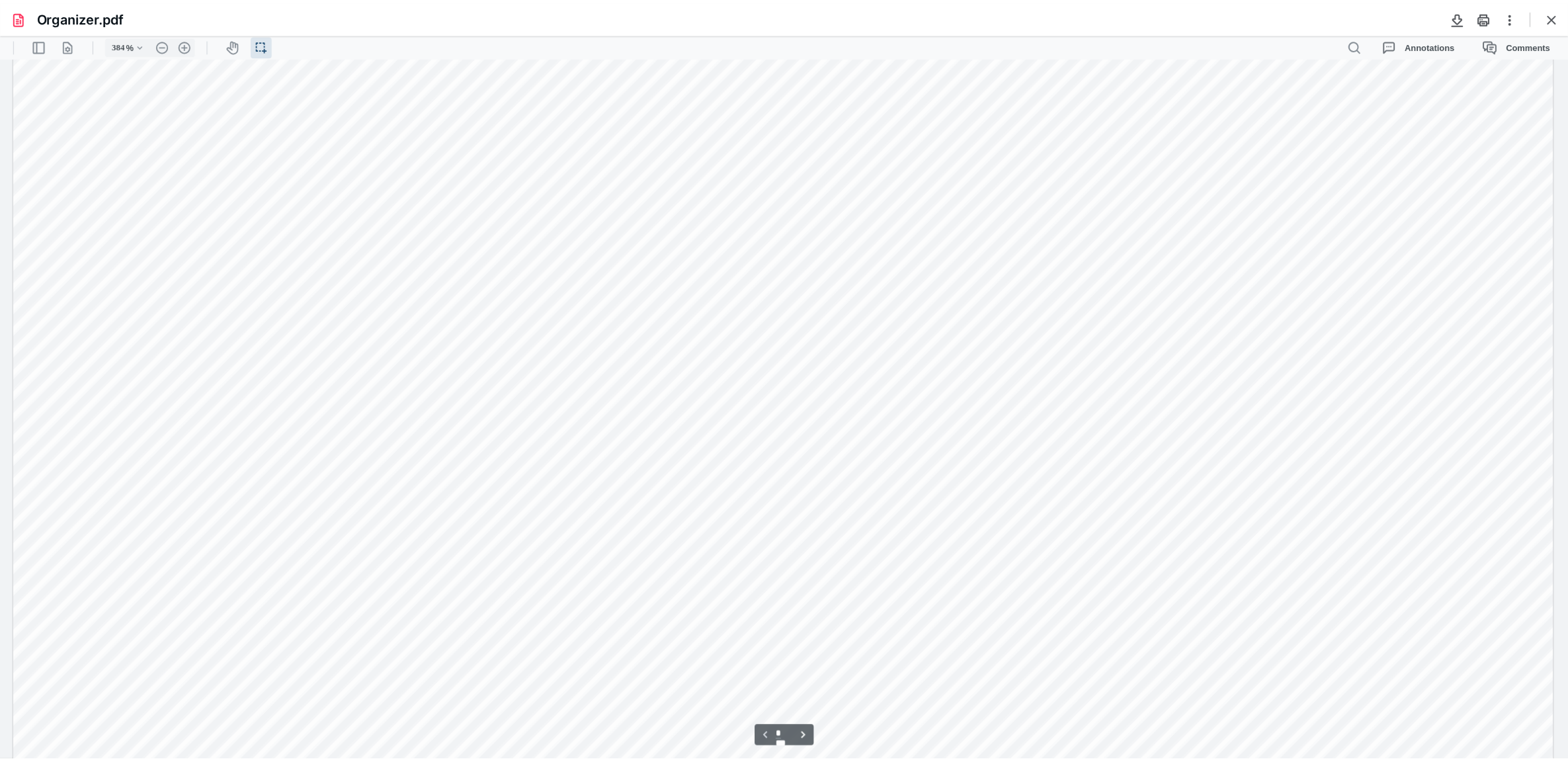 scroll, scrollTop: 778, scrollLeft: 0, axis: vertical 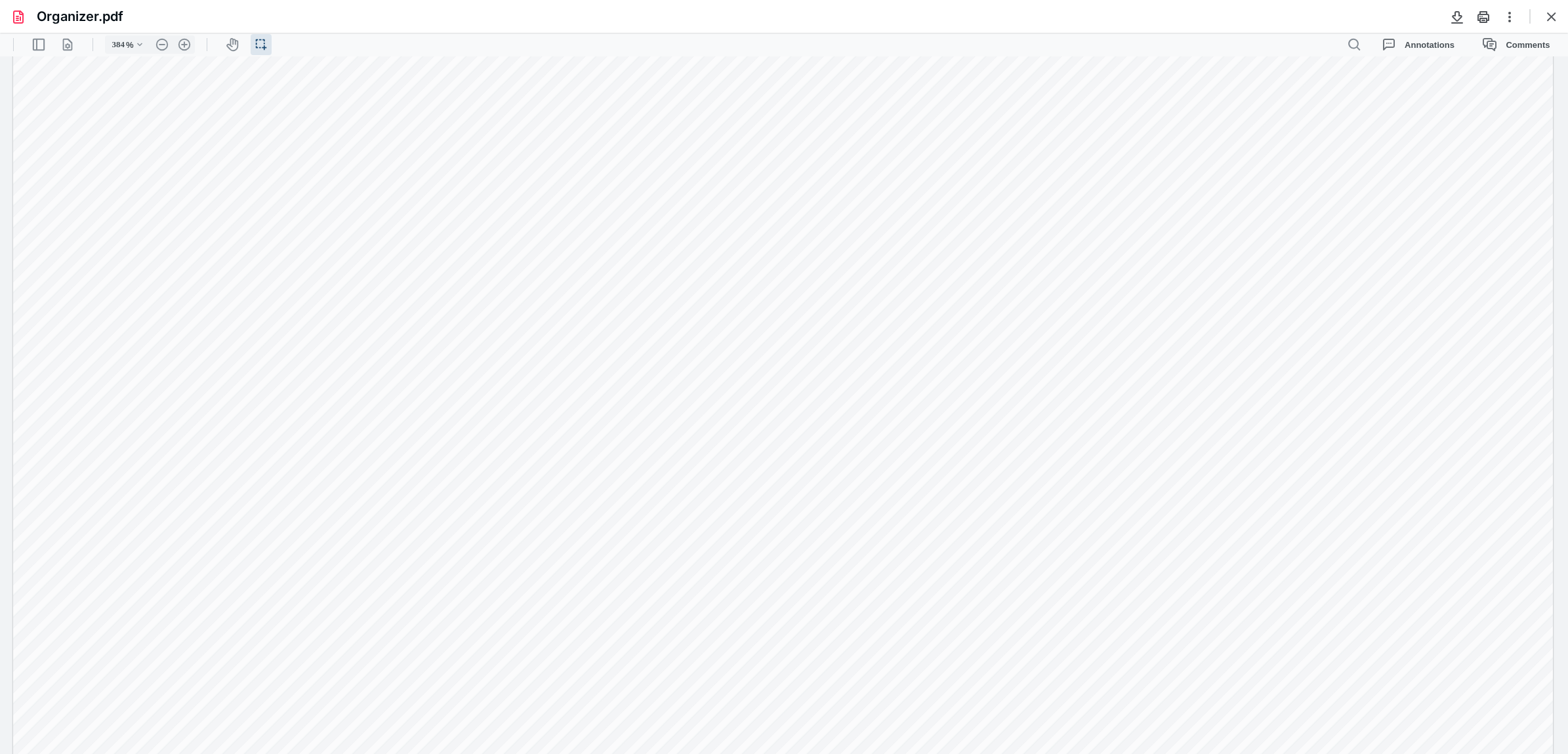 drag, startPoint x: 1554, startPoint y: 17, endPoint x: 1477, endPoint y: 87, distance: 104.06248 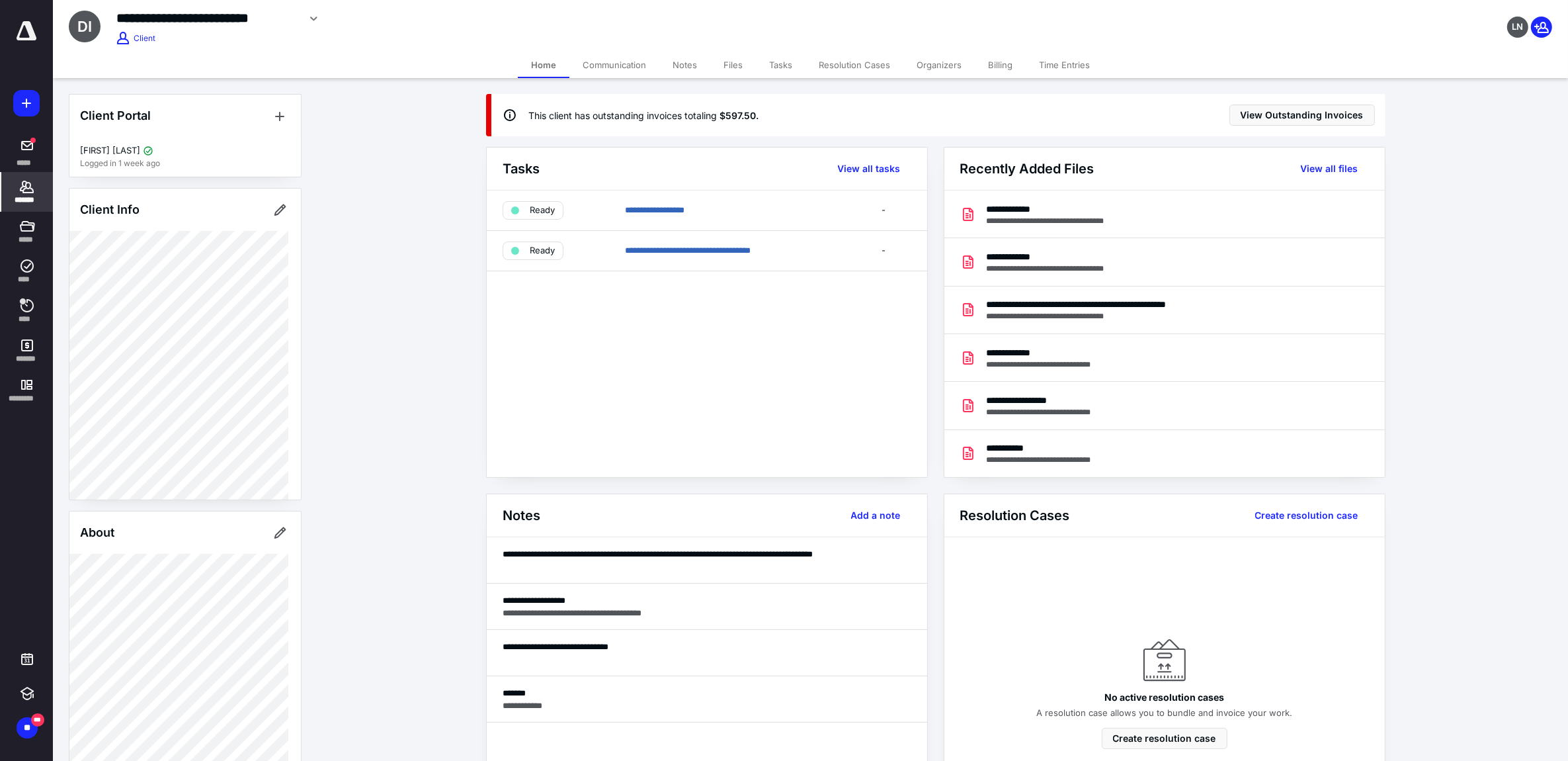 click on "Organizers" at bounding box center (939, 65) 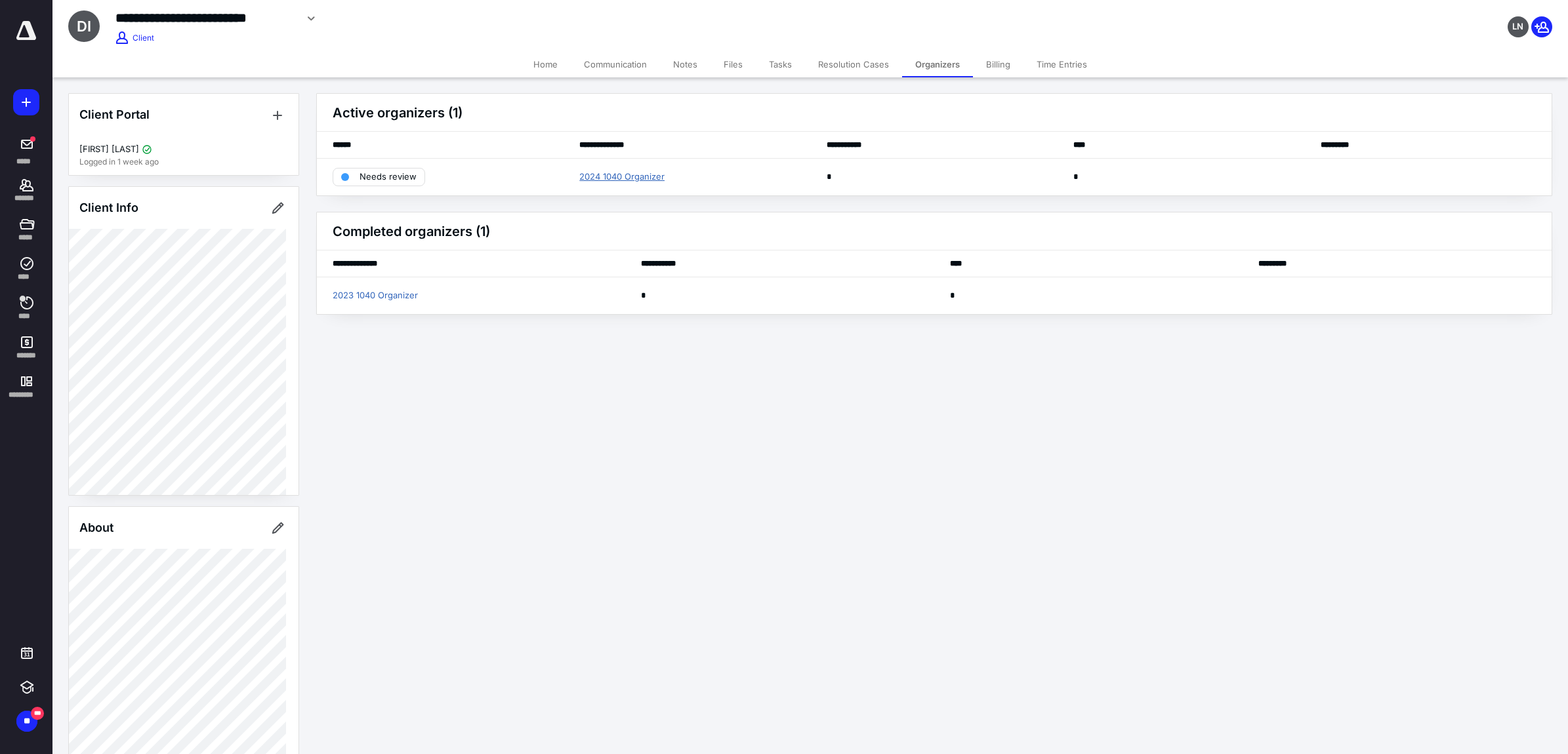 click on "2024 1040 Organizer" at bounding box center [622, 177] 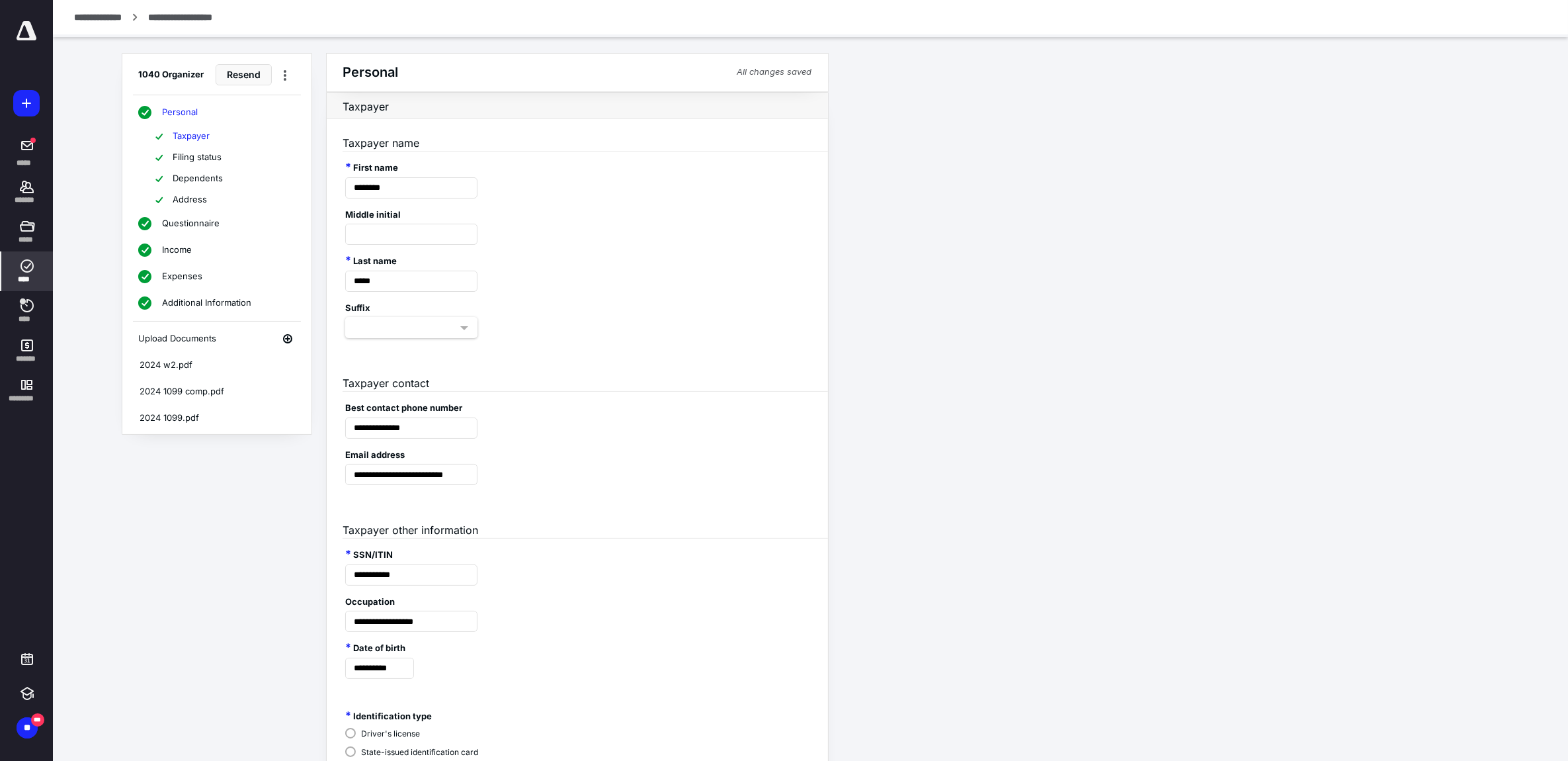 click on "Filing status" at bounding box center [197, 157] 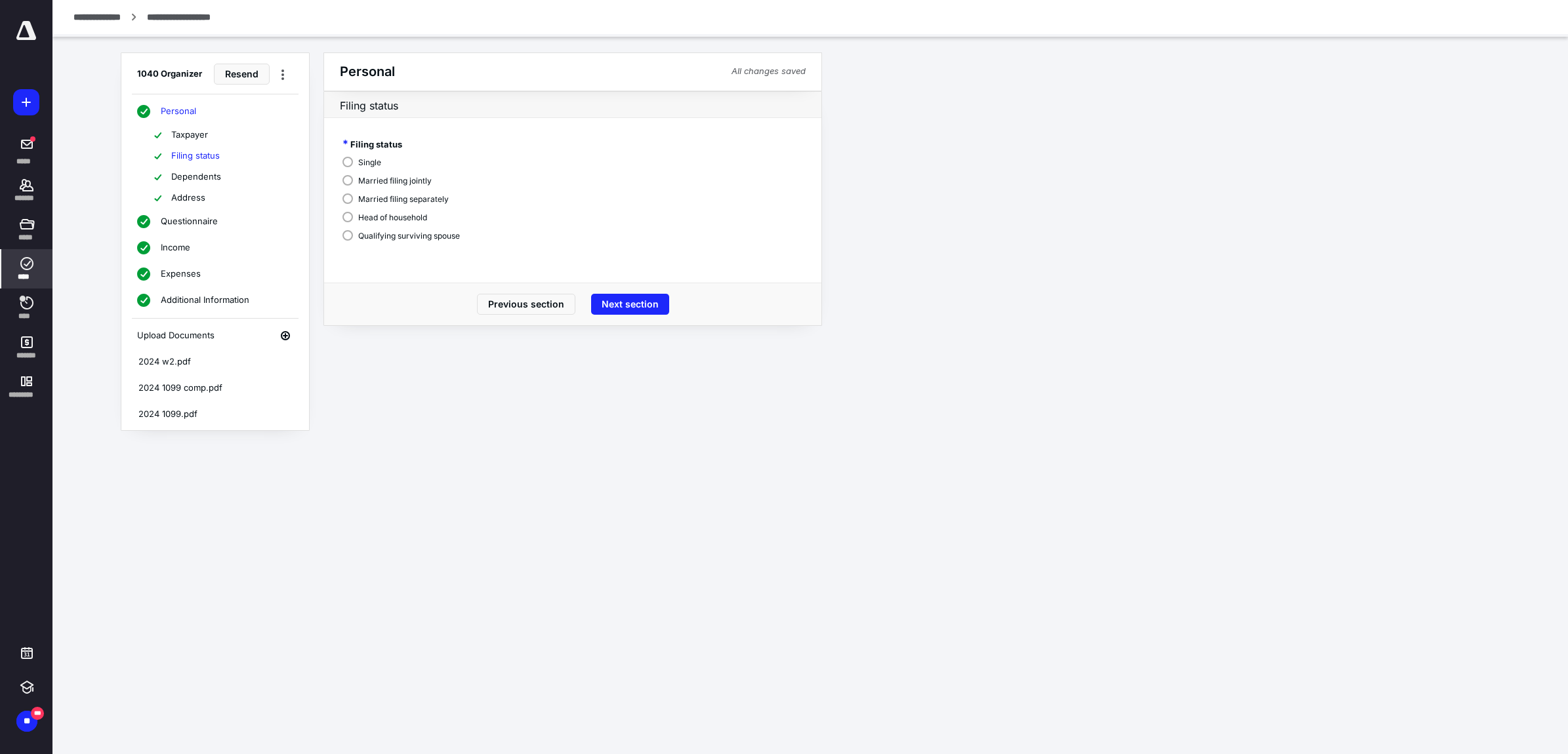 click on "Dependents" at bounding box center [196, 177] 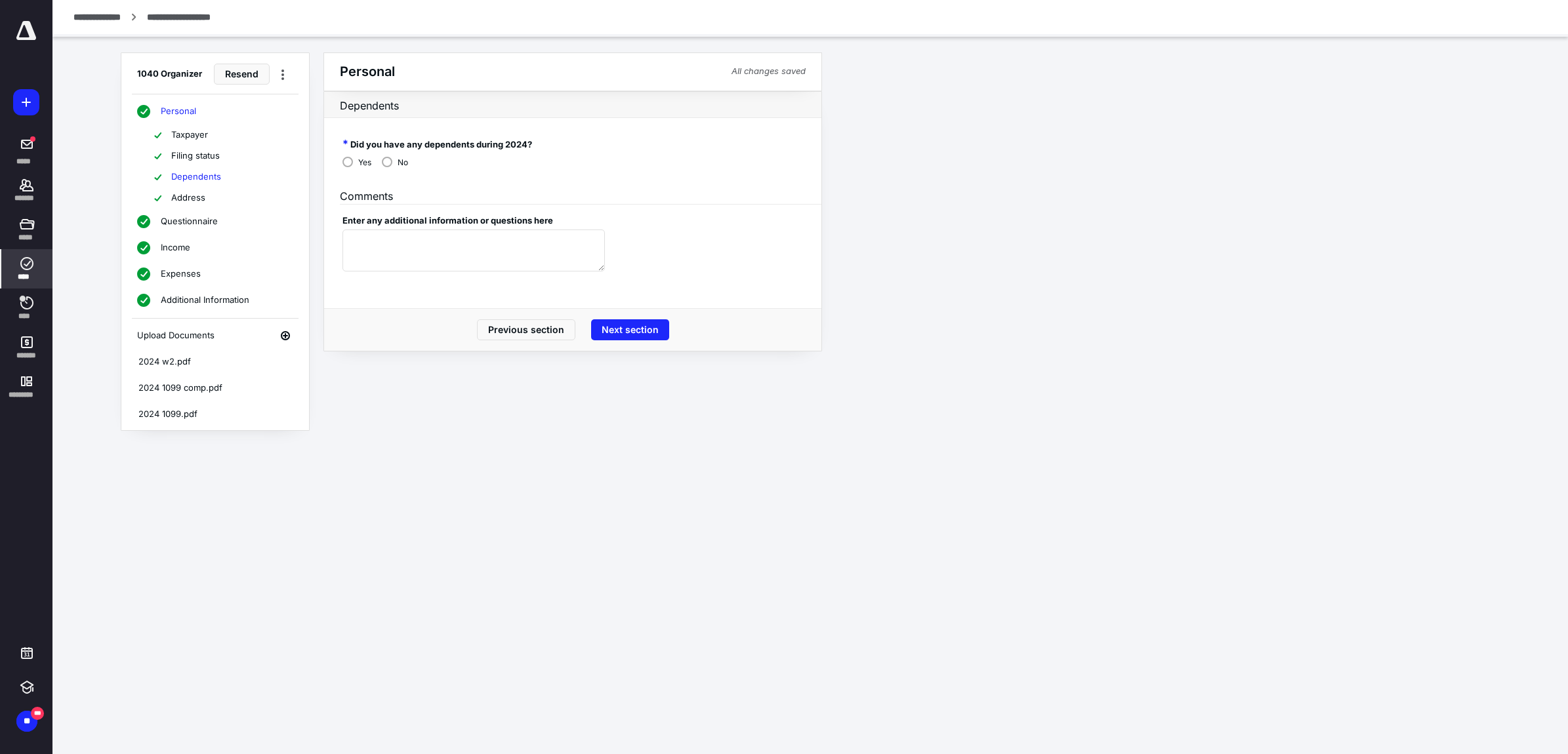 drag, startPoint x: 79, startPoint y: 18, endPoint x: 82, endPoint y: 26, distance: 8.544004 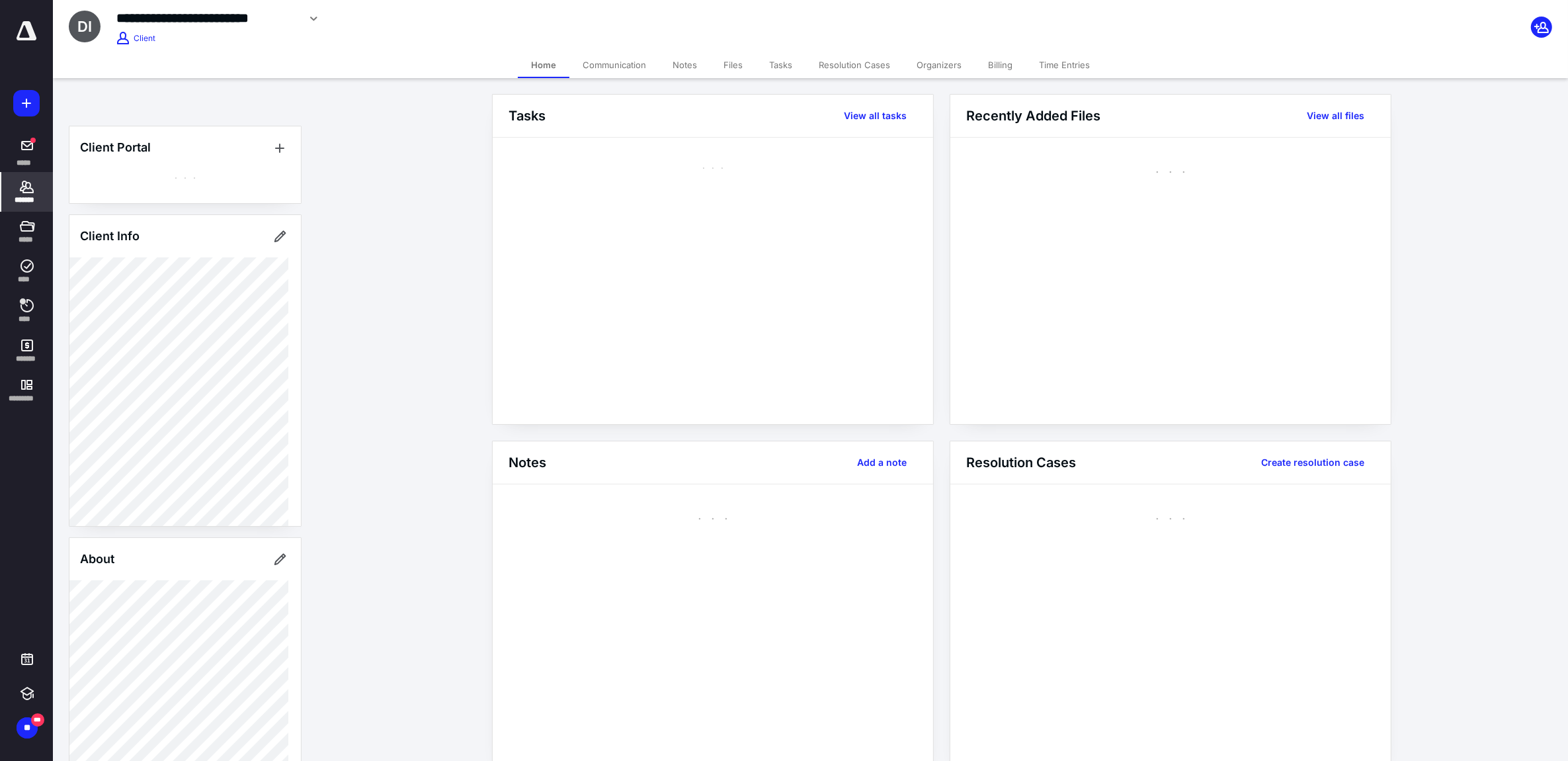 click on "*******" at bounding box center (27, 200) 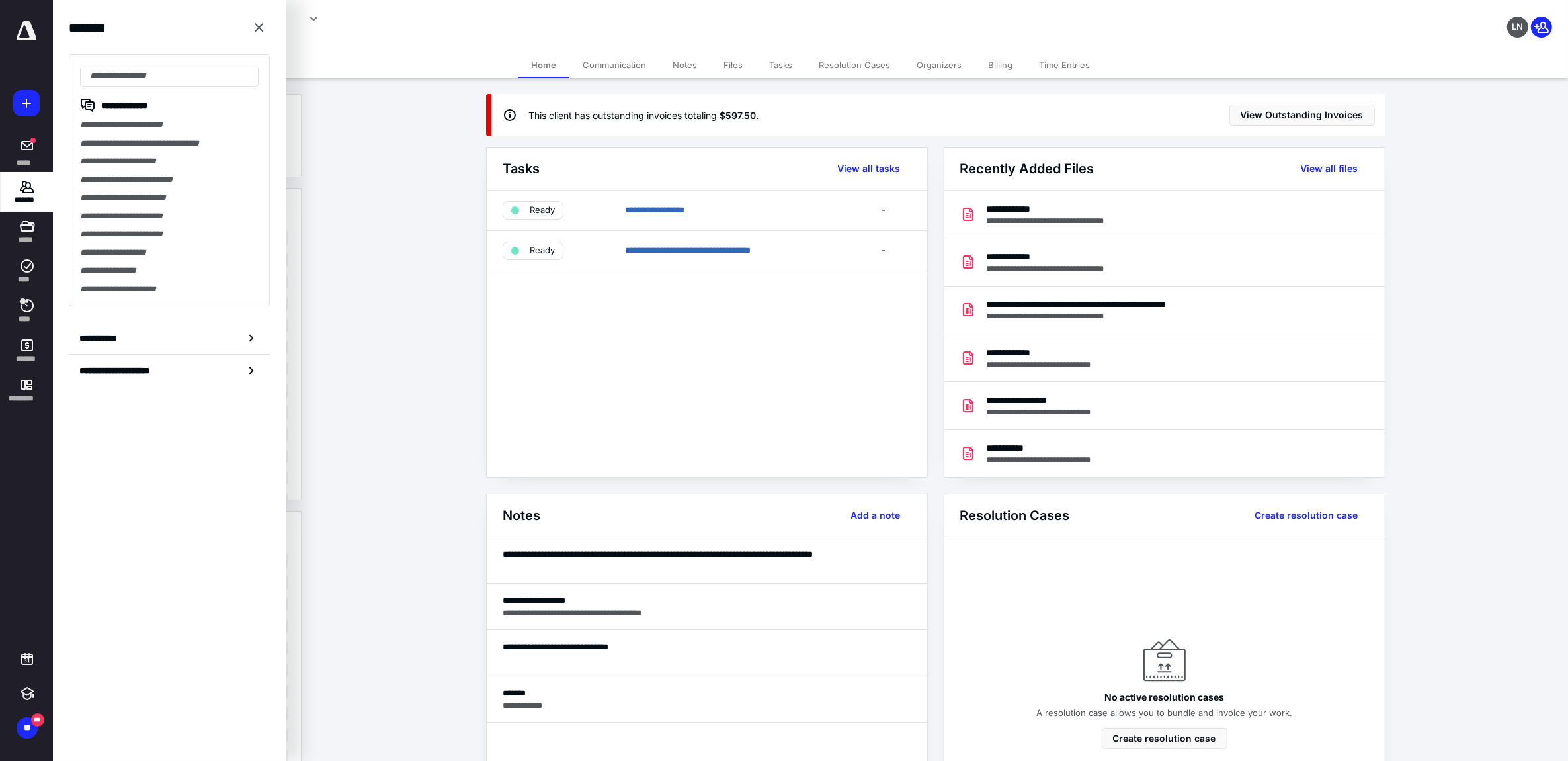 click at bounding box center [169, 76] 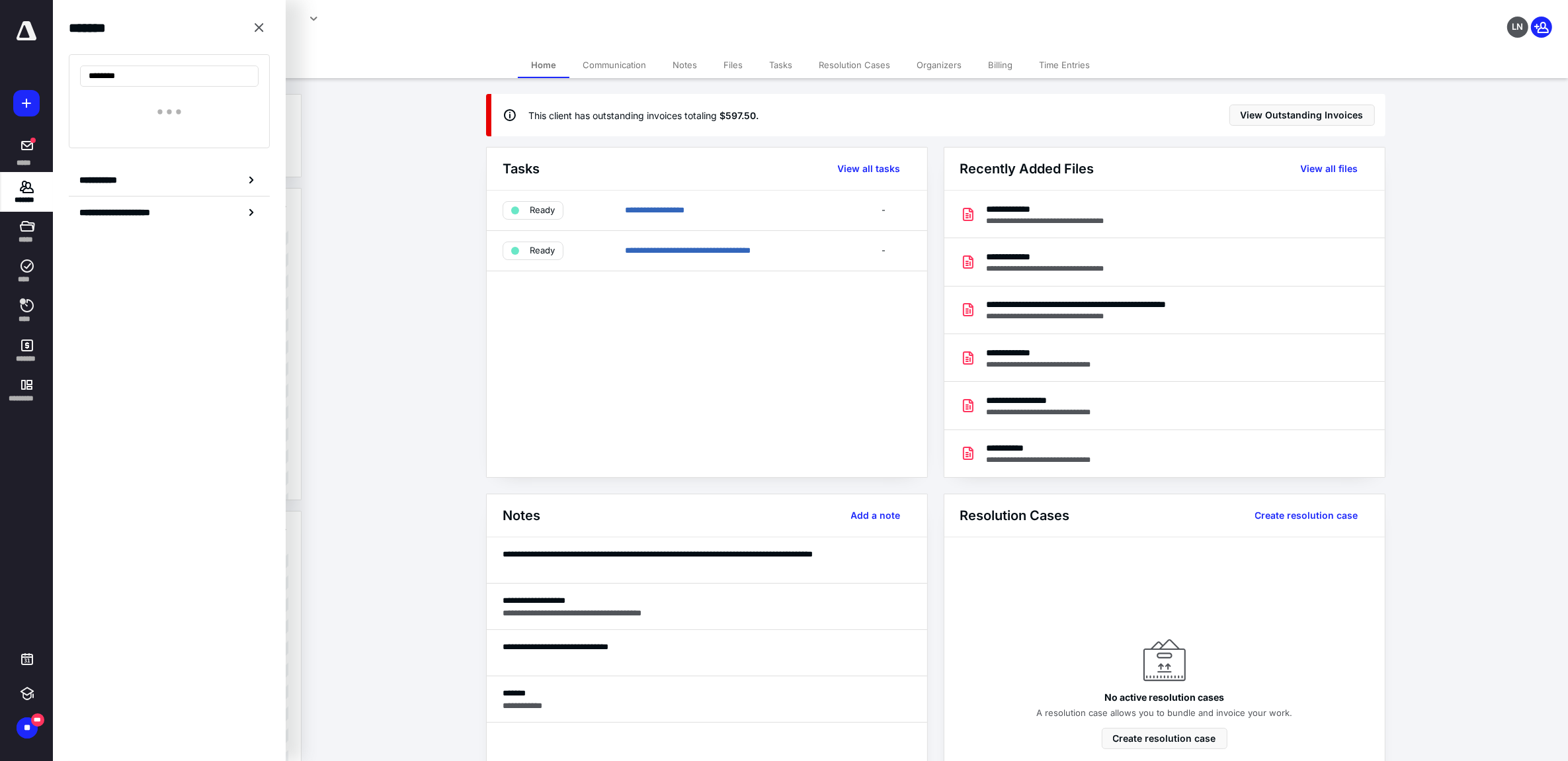 type on "*********" 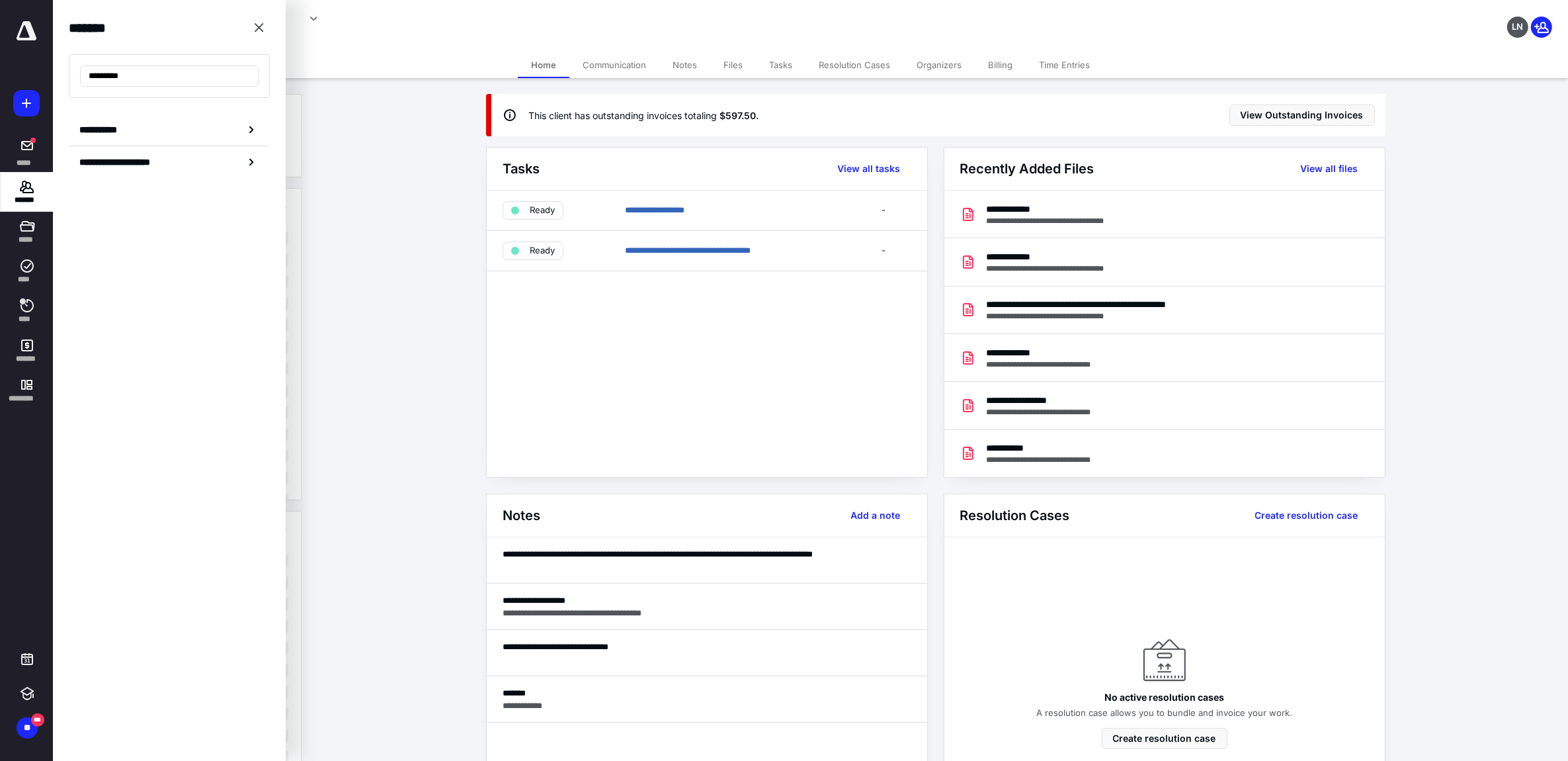 click on "*********" at bounding box center [169, 76] 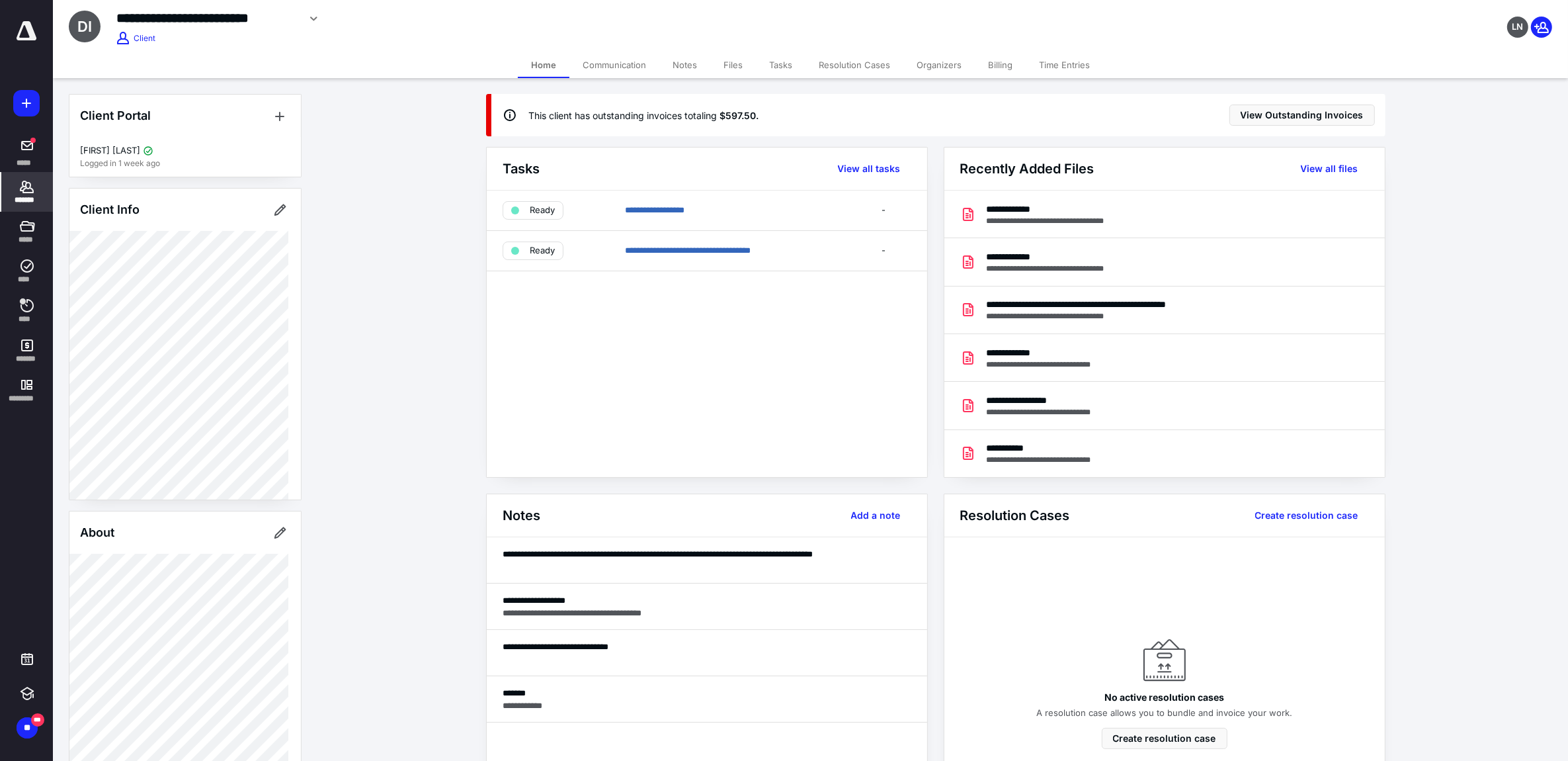 scroll, scrollTop: 386, scrollLeft: 0, axis: vertical 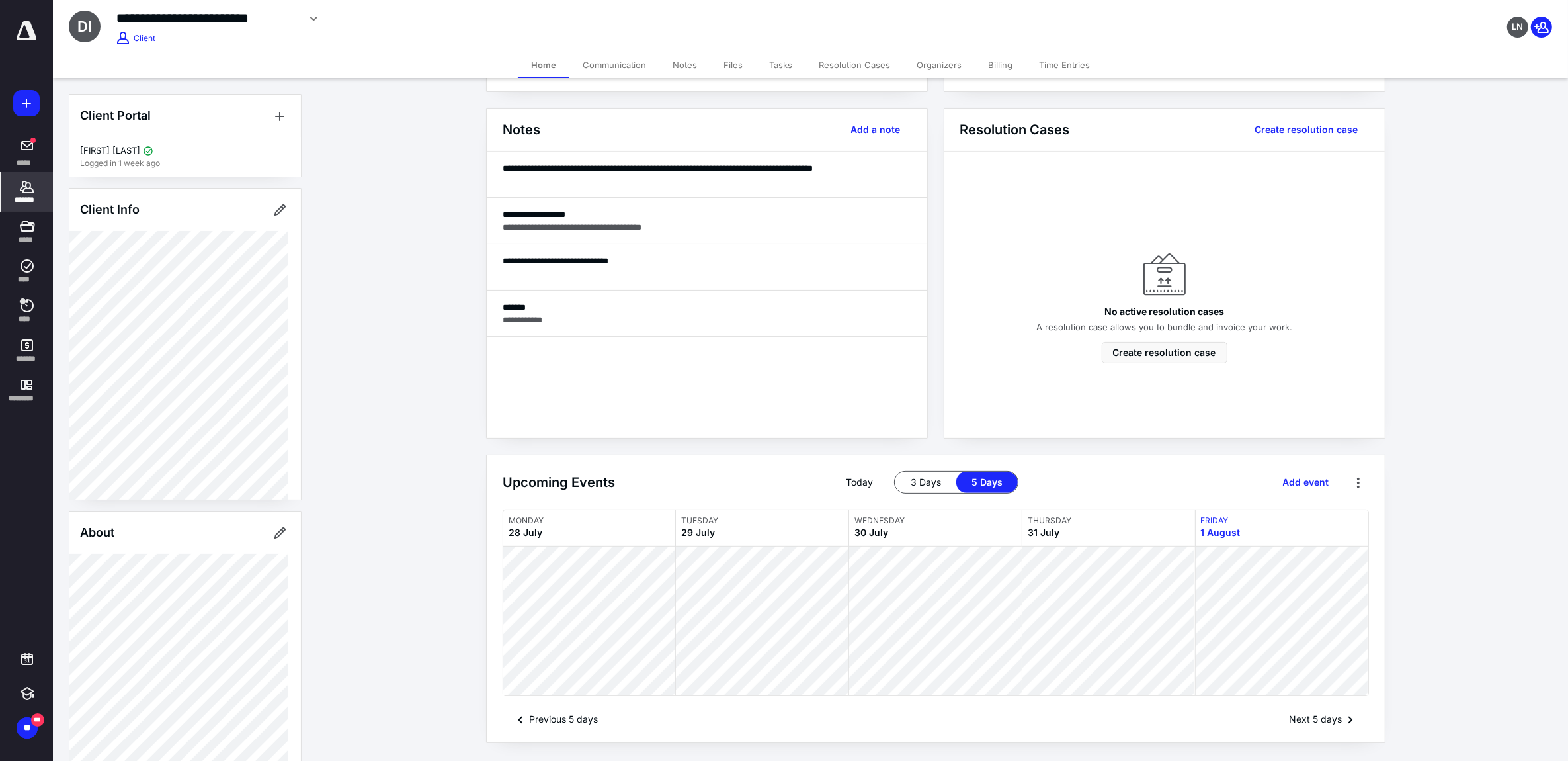 click on "*******" at bounding box center (27, 192) 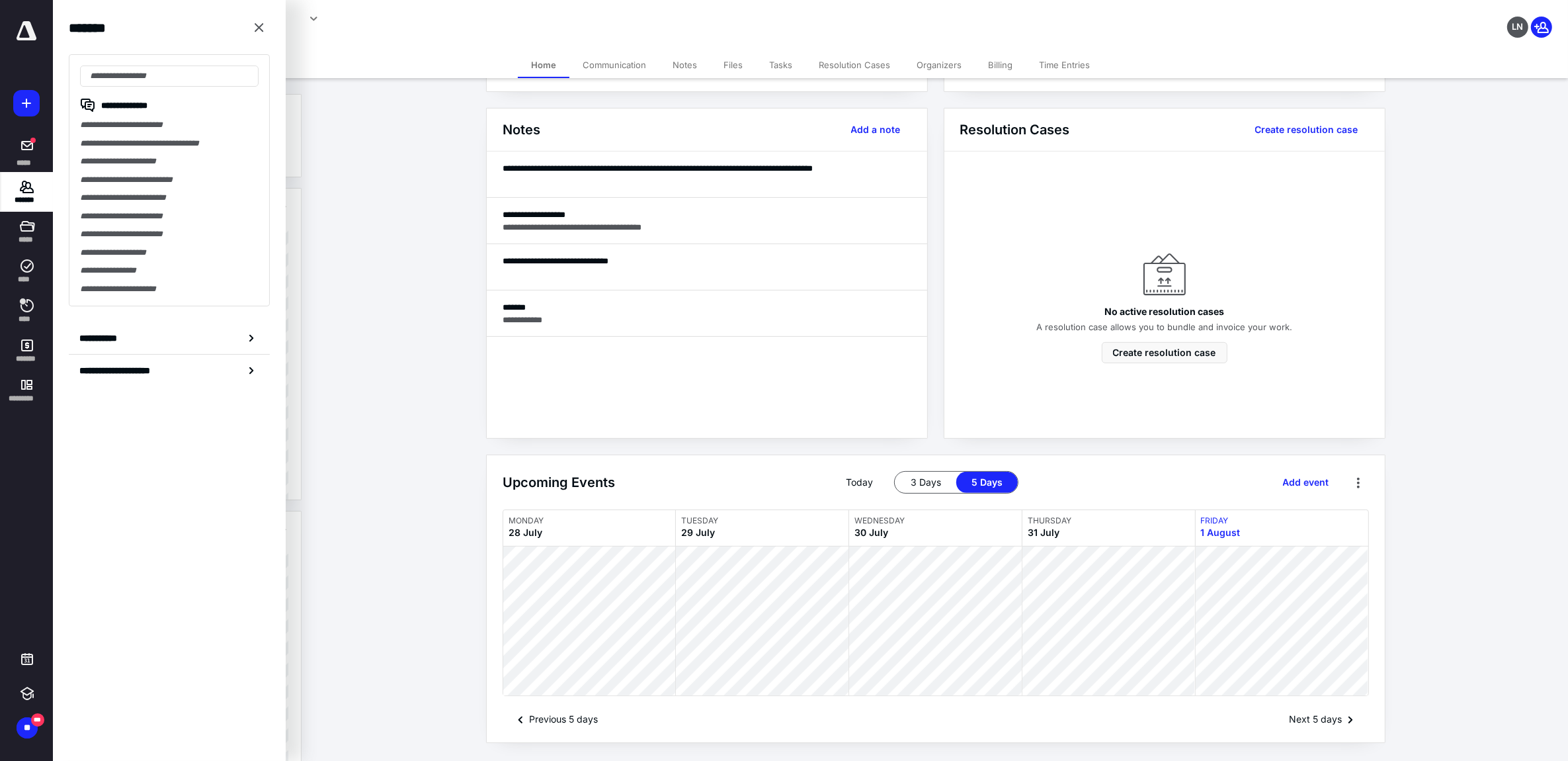 click at bounding box center (169, 76) 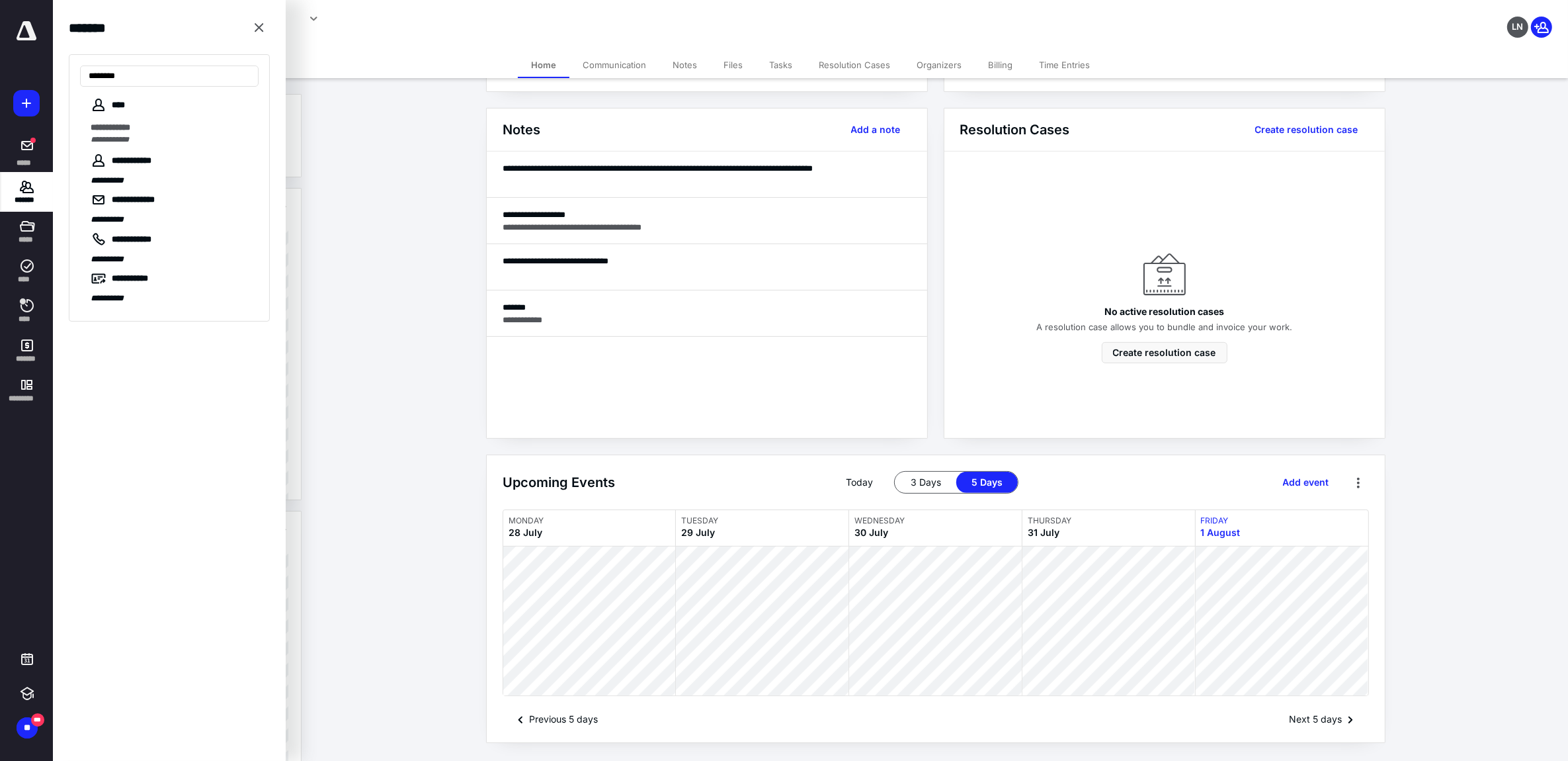 type on "********" 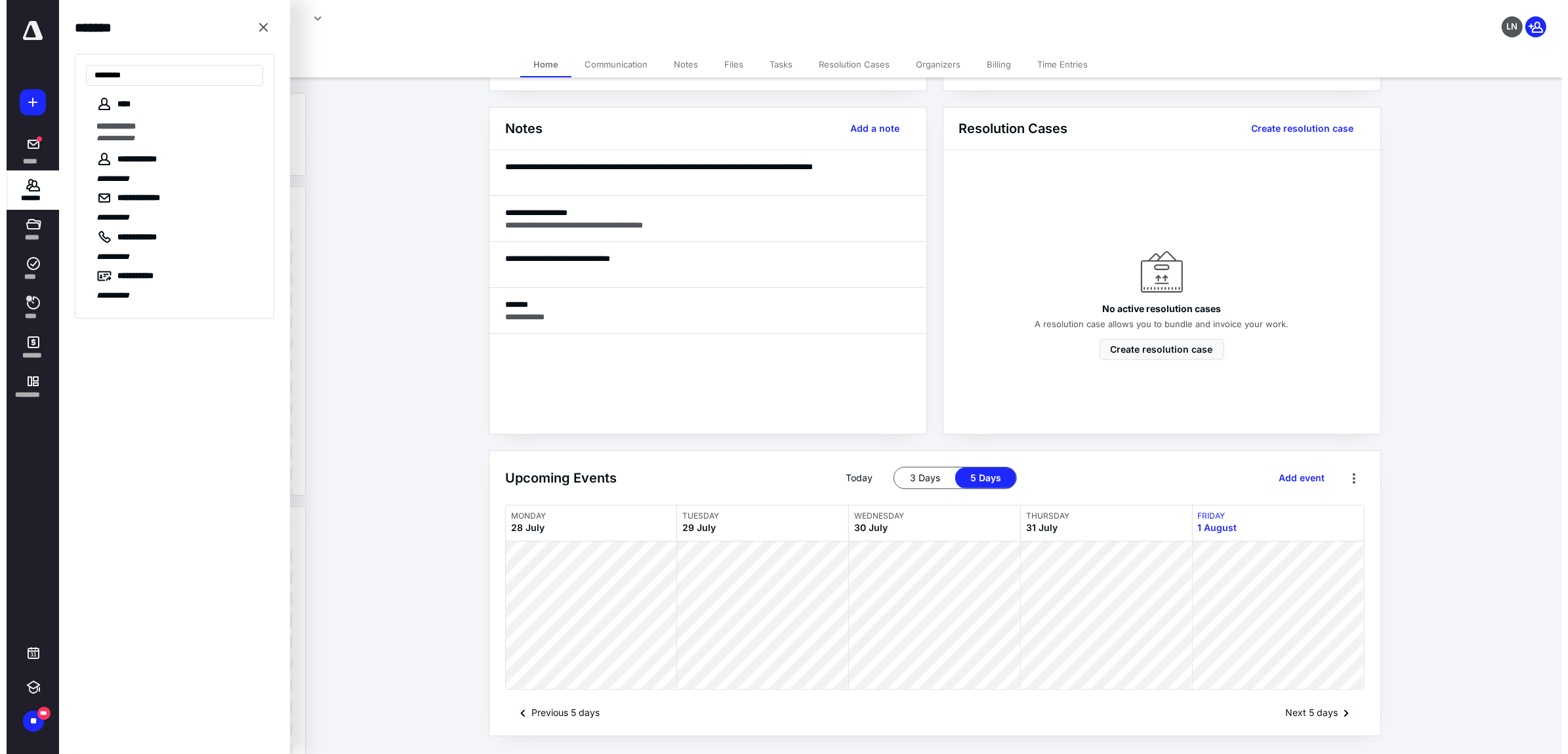 scroll, scrollTop: 0, scrollLeft: 0, axis: both 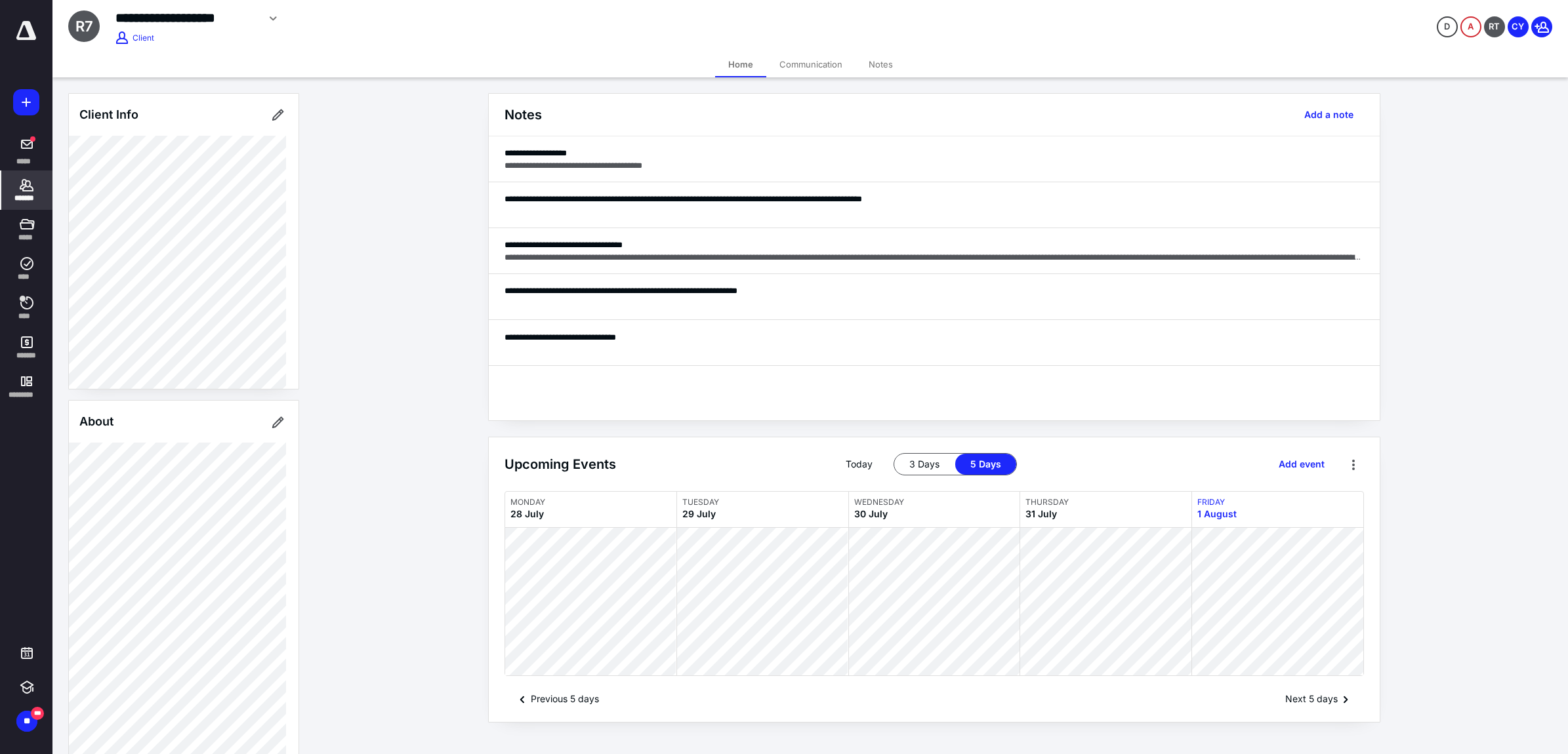 drag, startPoint x: 30, startPoint y: 180, endPoint x: 37, endPoint y: 174, distance: 9.219544 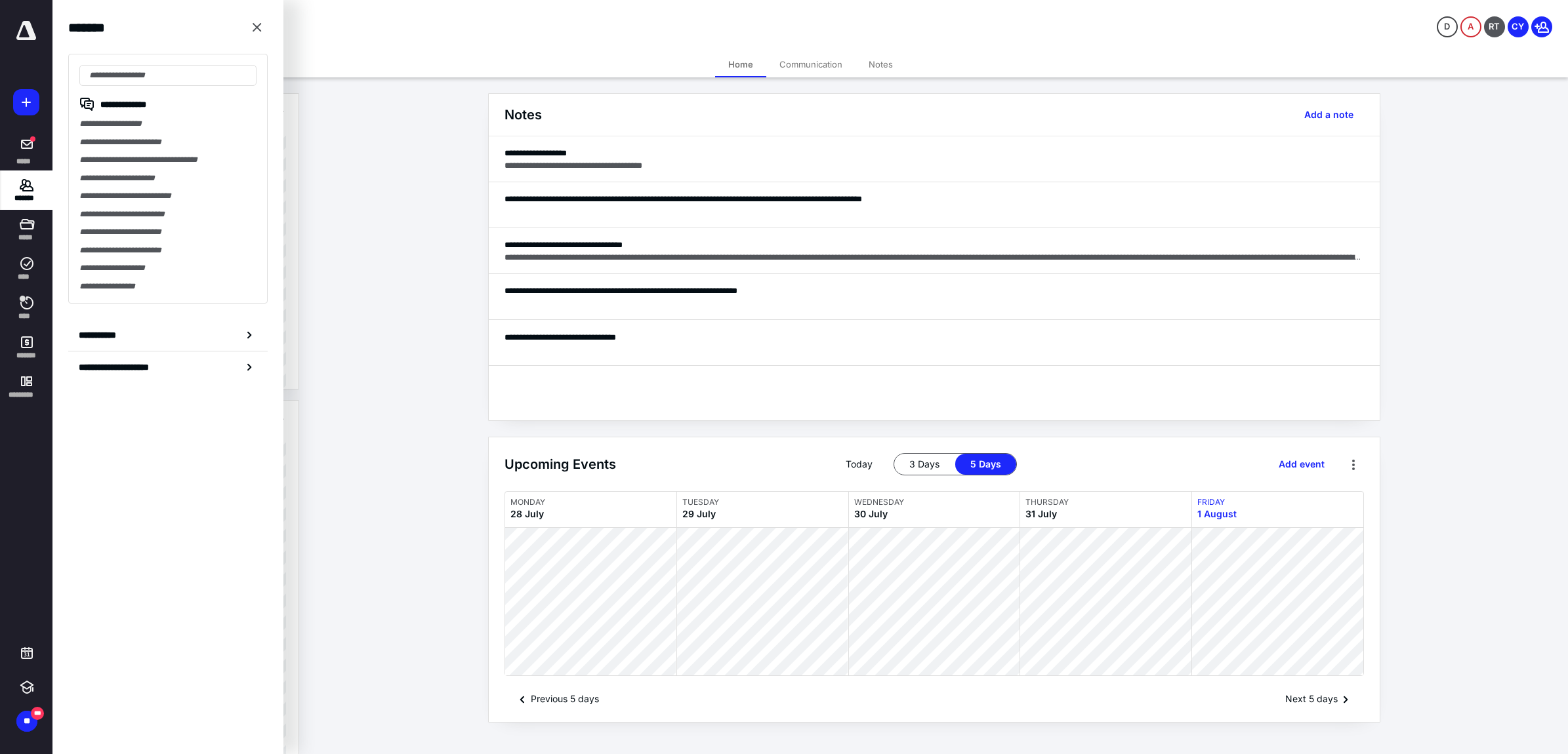 click at bounding box center (168, 75) 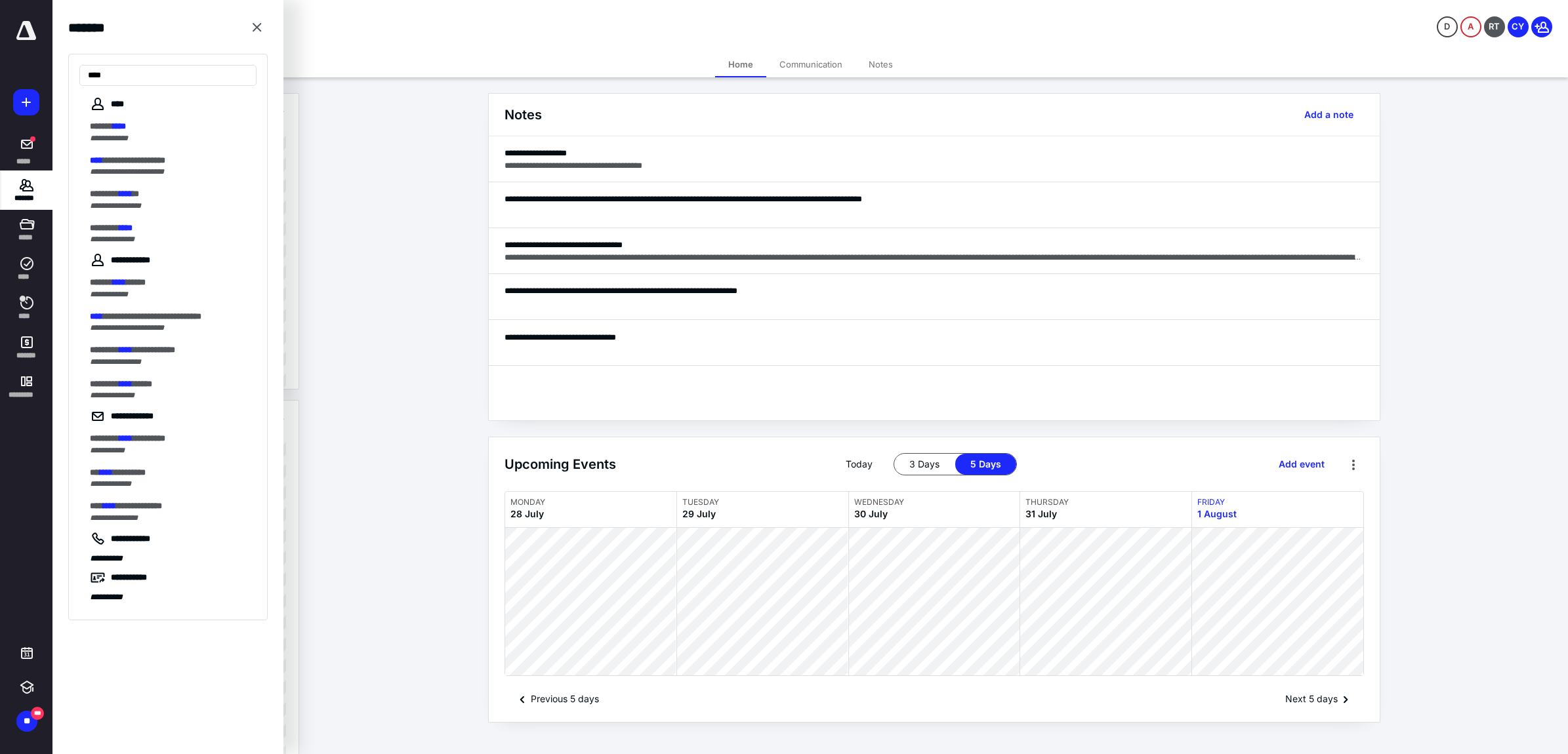 type on "****" 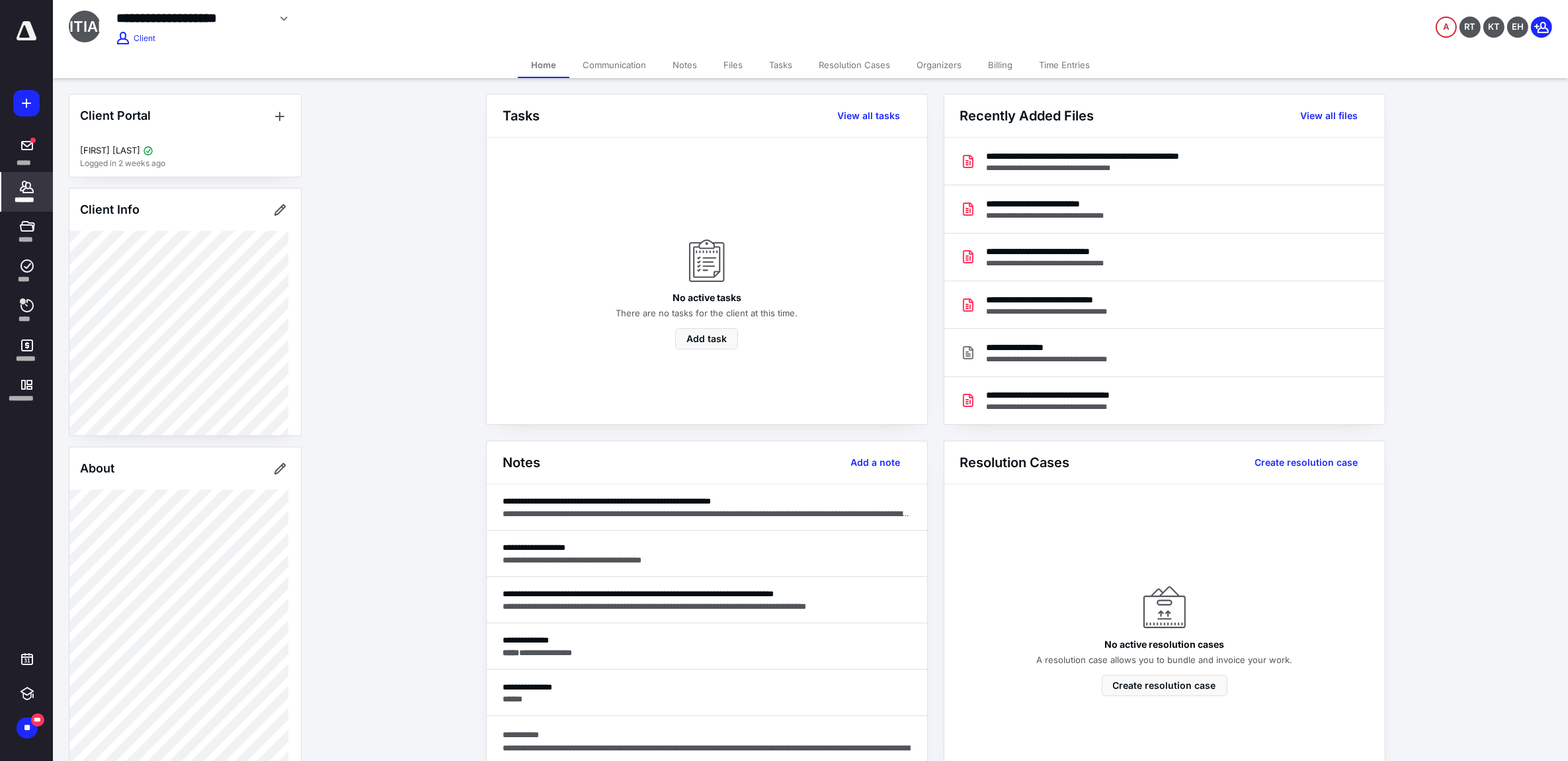 click on "Files" at bounding box center [733, 65] 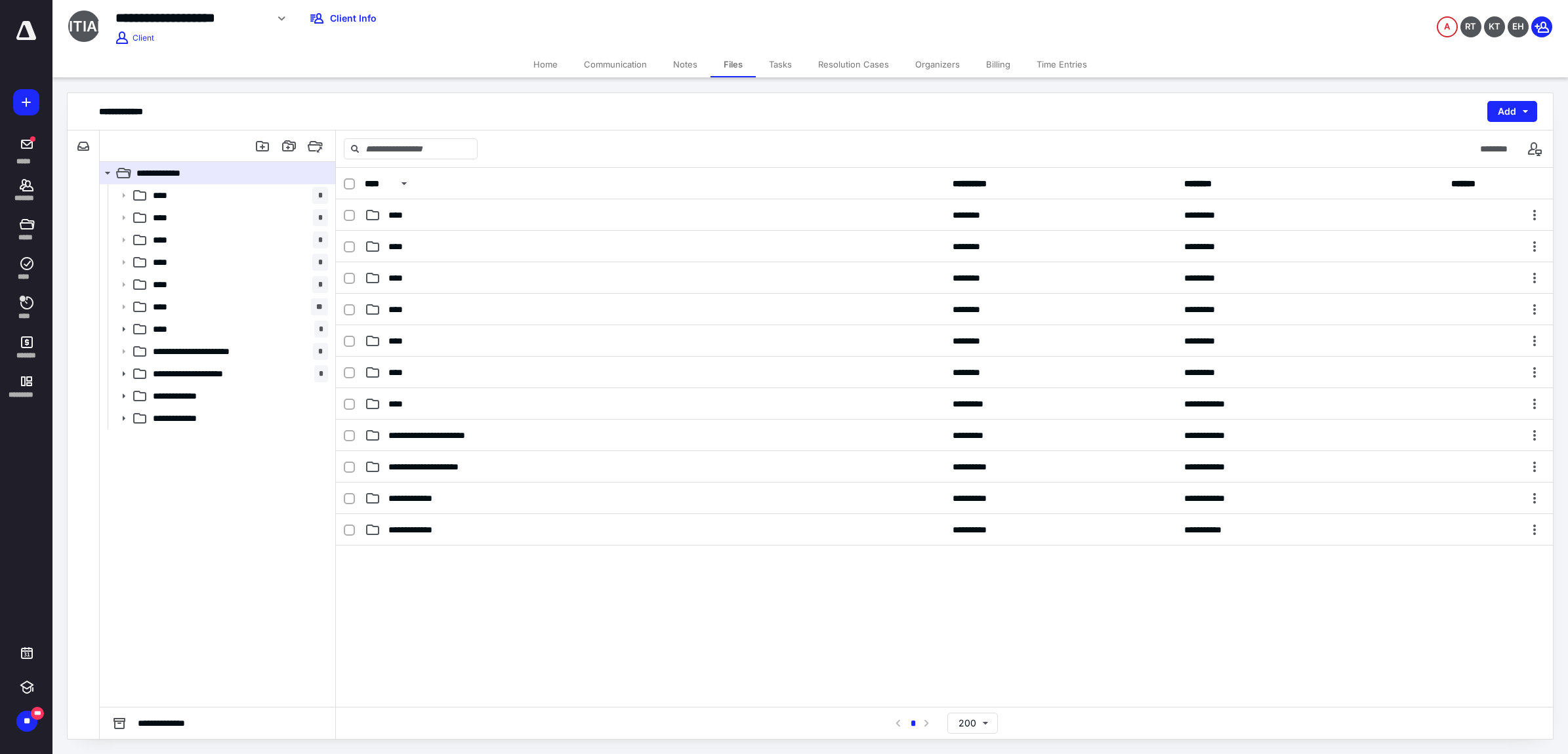 click on "**********" at bounding box center [944, 435] 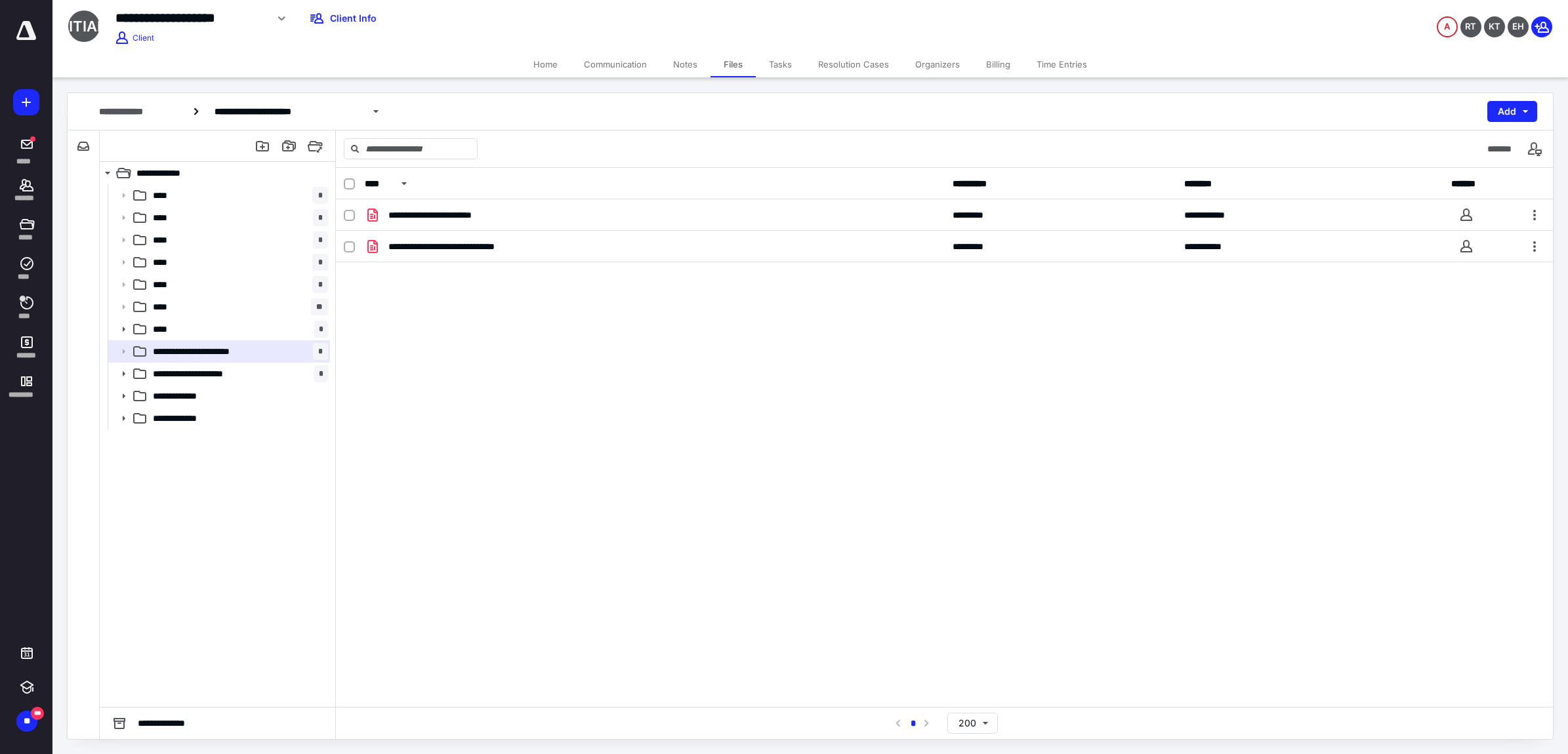 click on "**********" at bounding box center (211, 374) 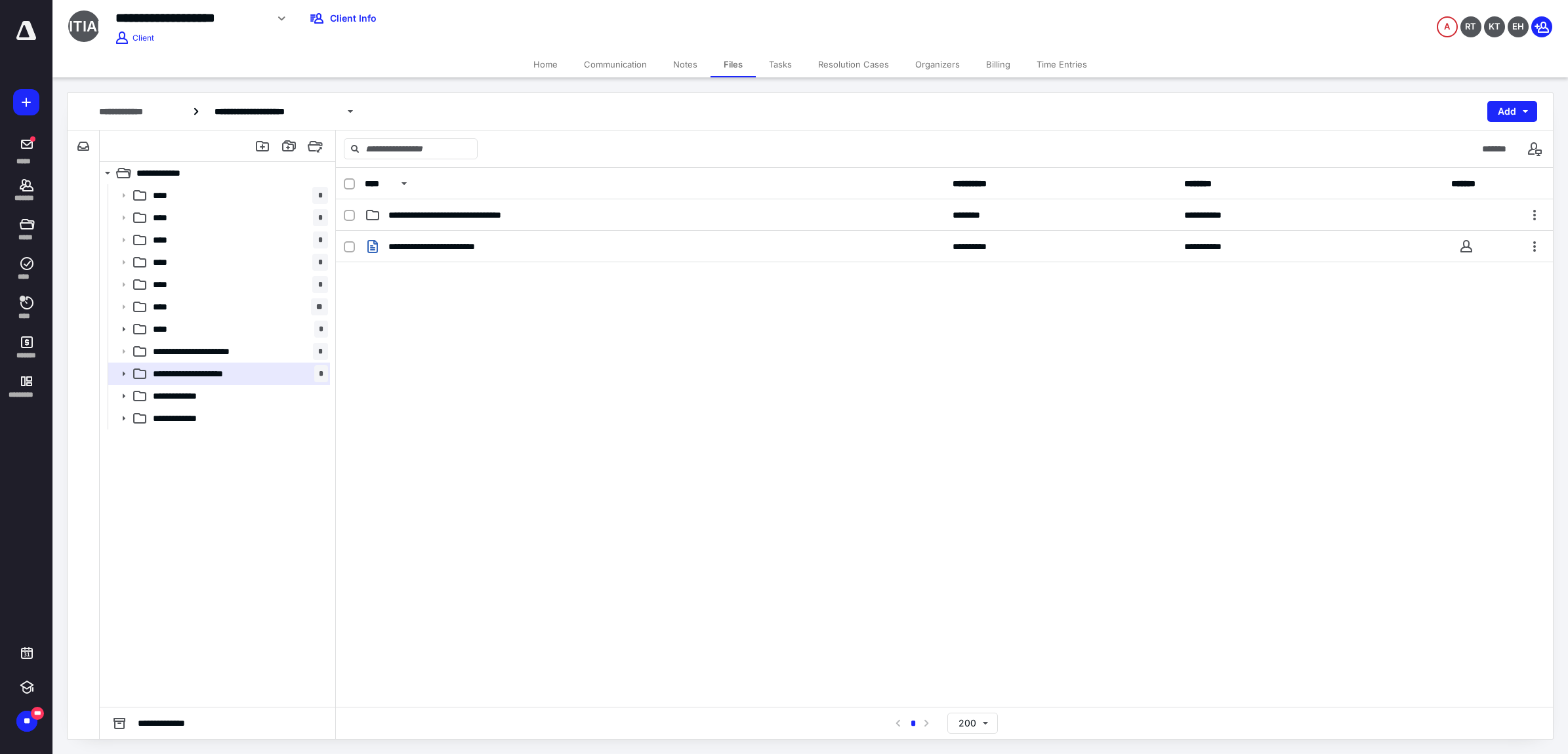 click on "**********" at bounding box center [466, 215] 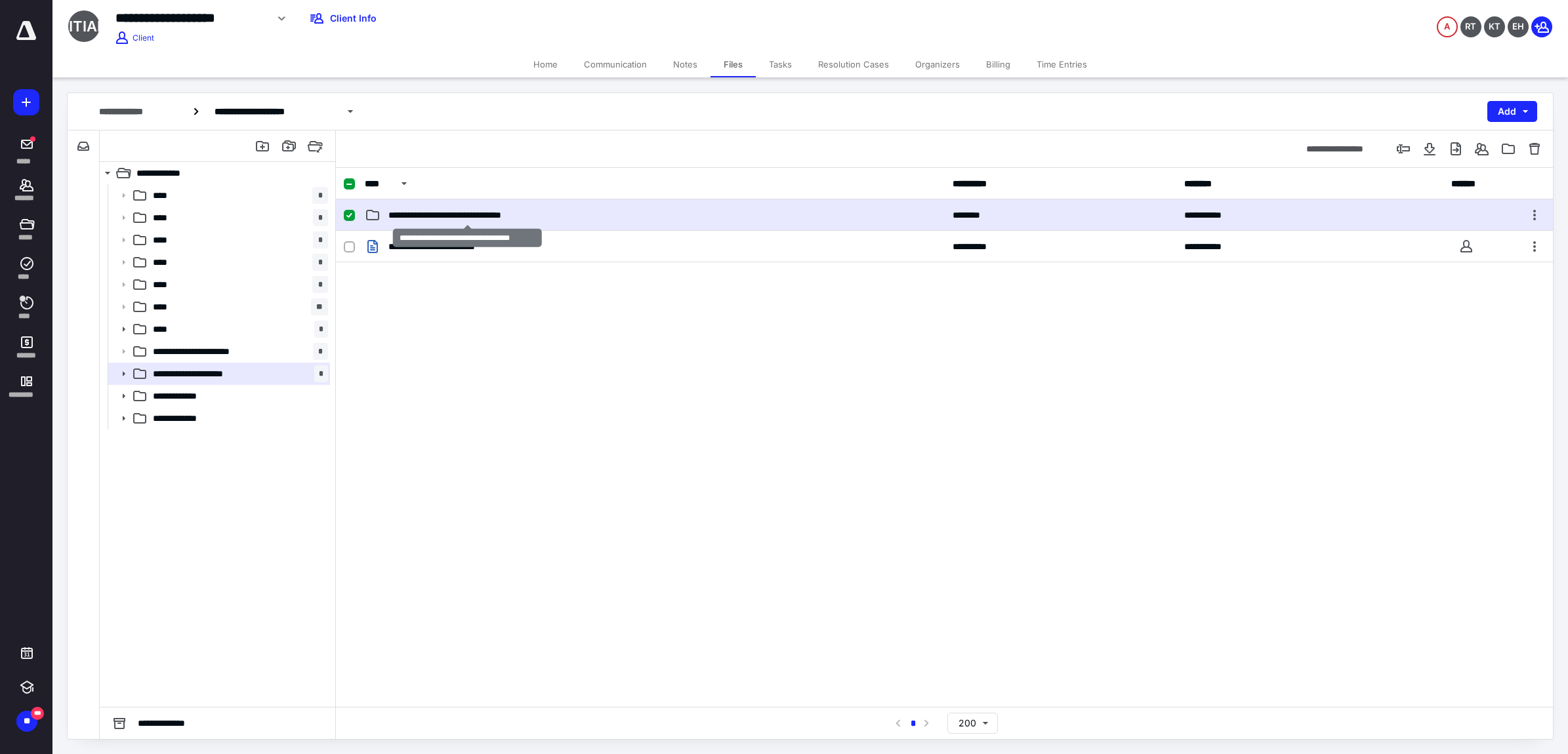 click on "**********" at bounding box center [466, 215] 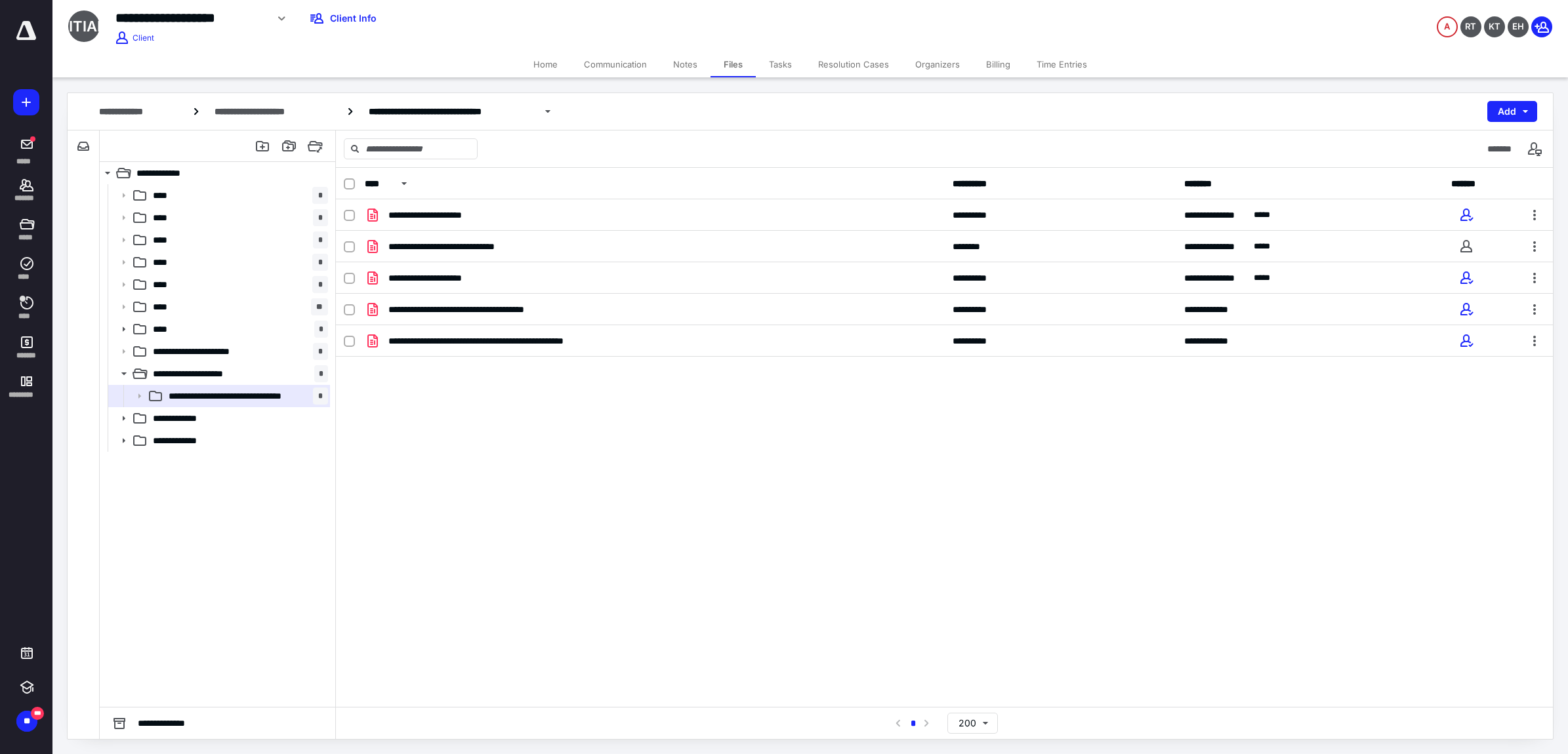 click on "**********" at bounding box center [655, 341] 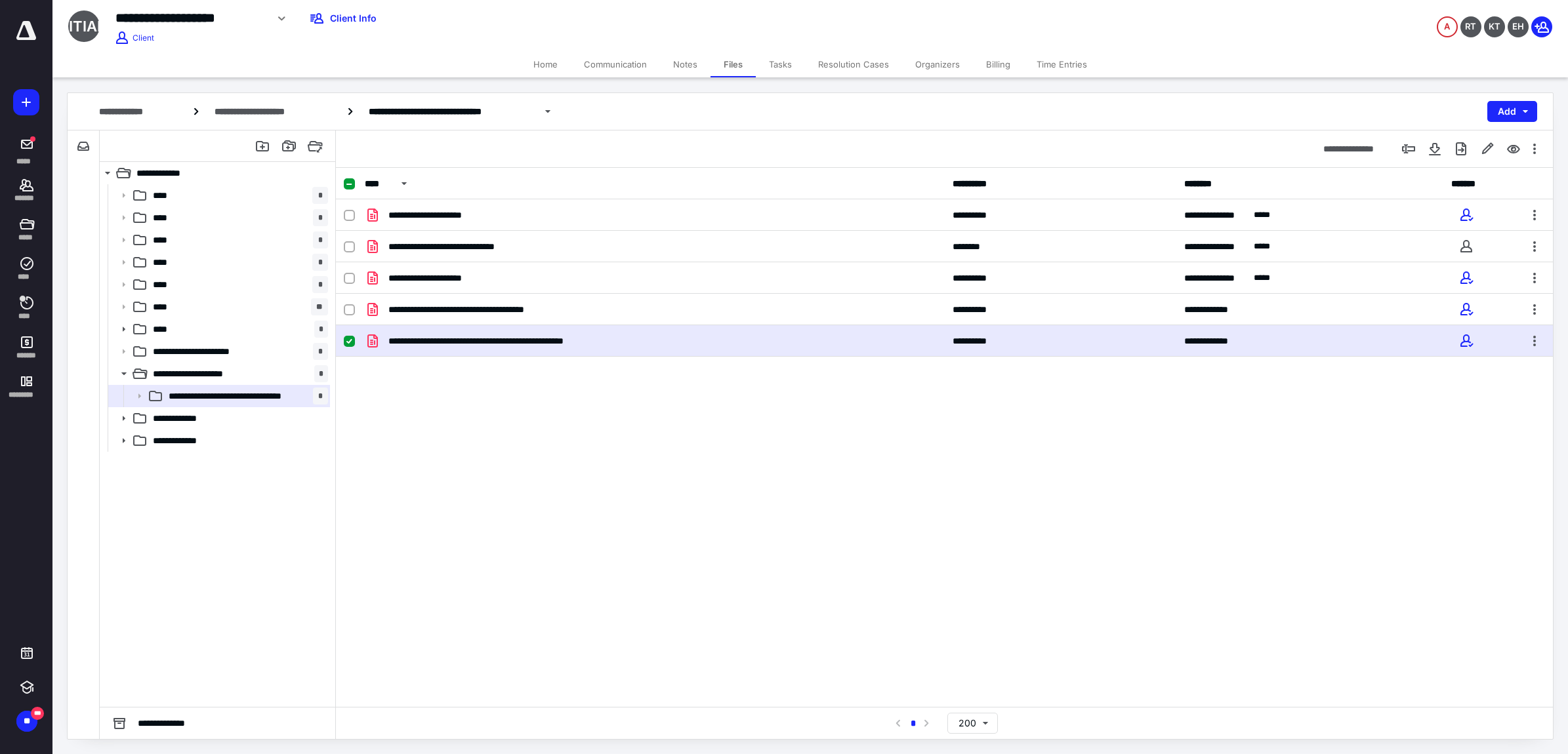 click on "**********" at bounding box center (655, 341) 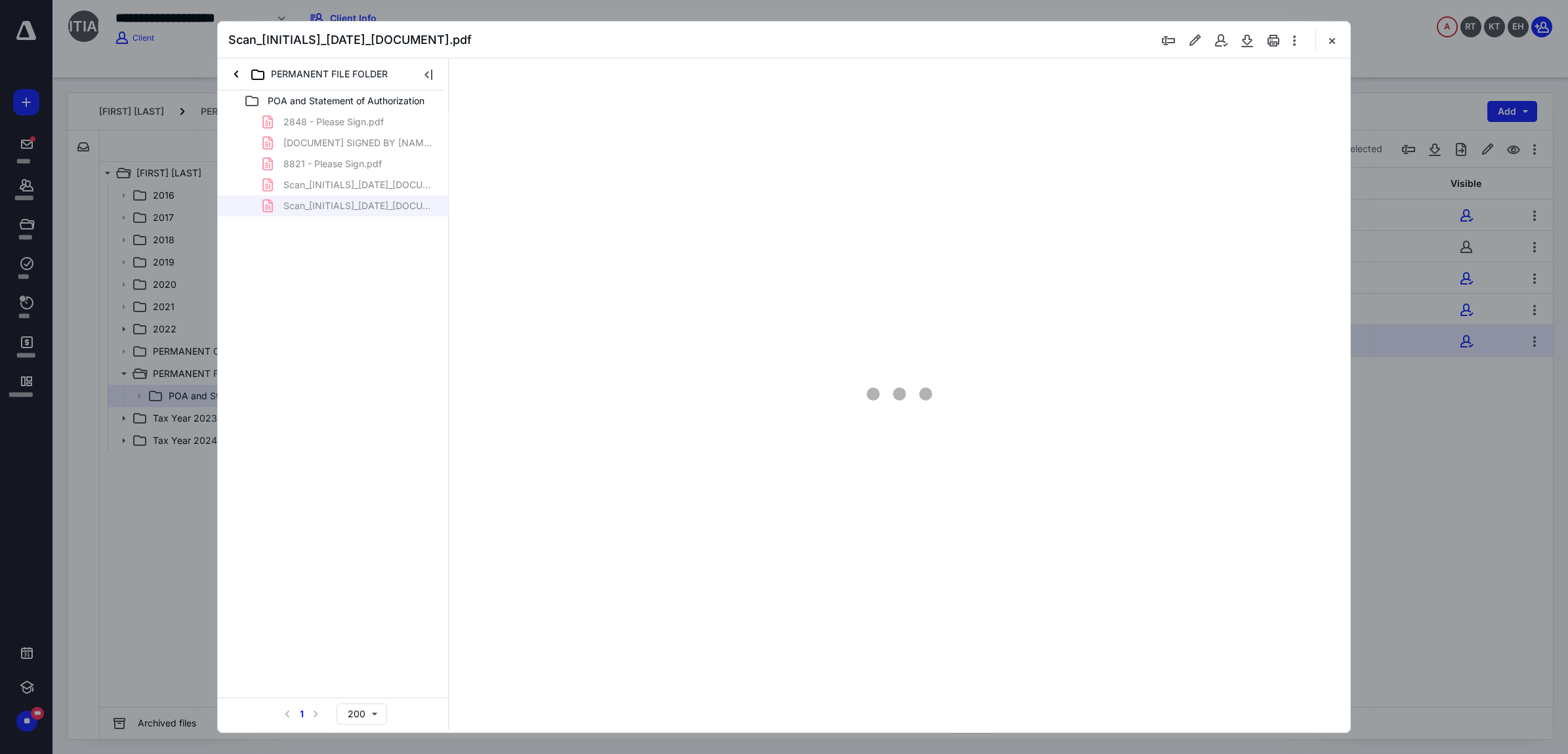 scroll, scrollTop: 0, scrollLeft: 0, axis: both 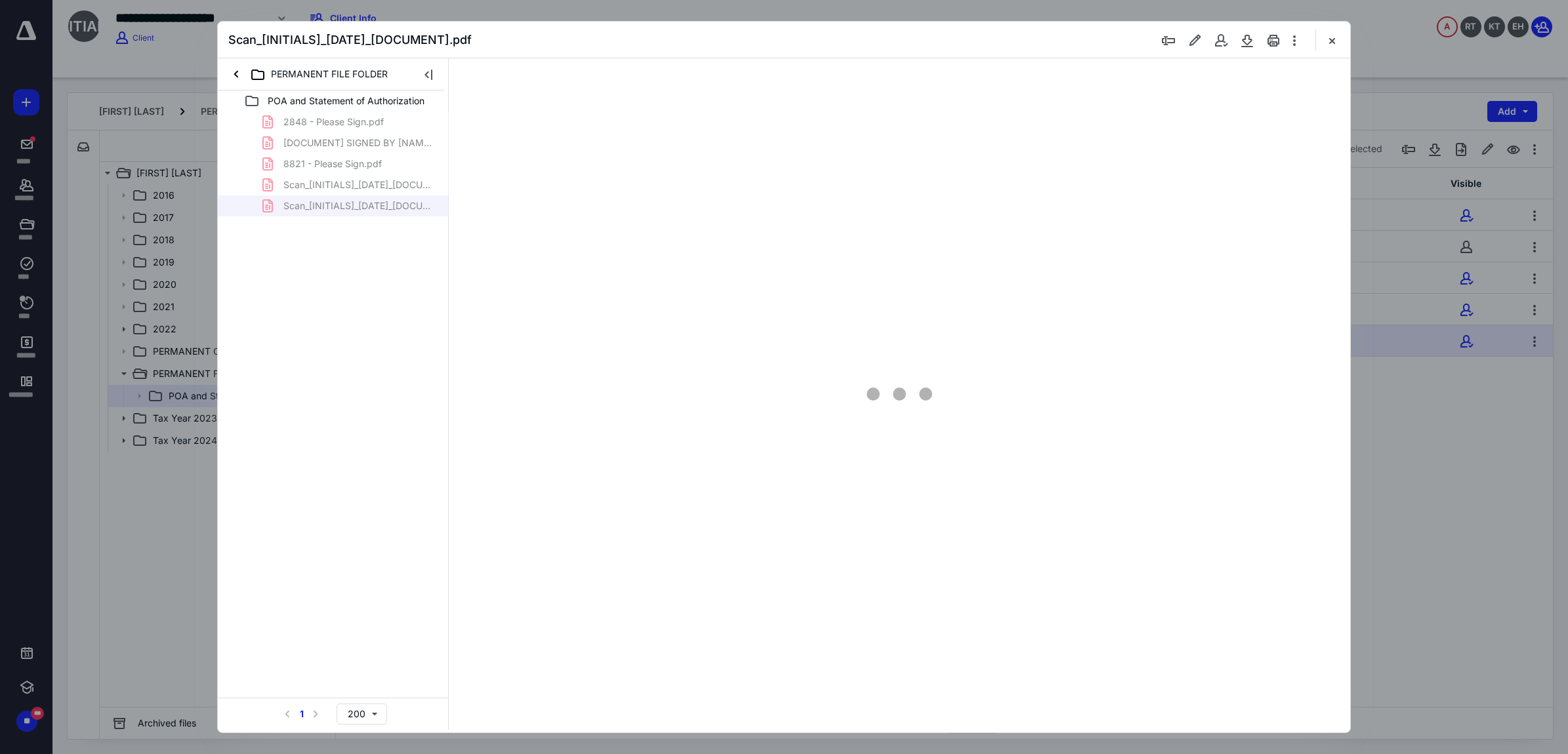 type on "220" 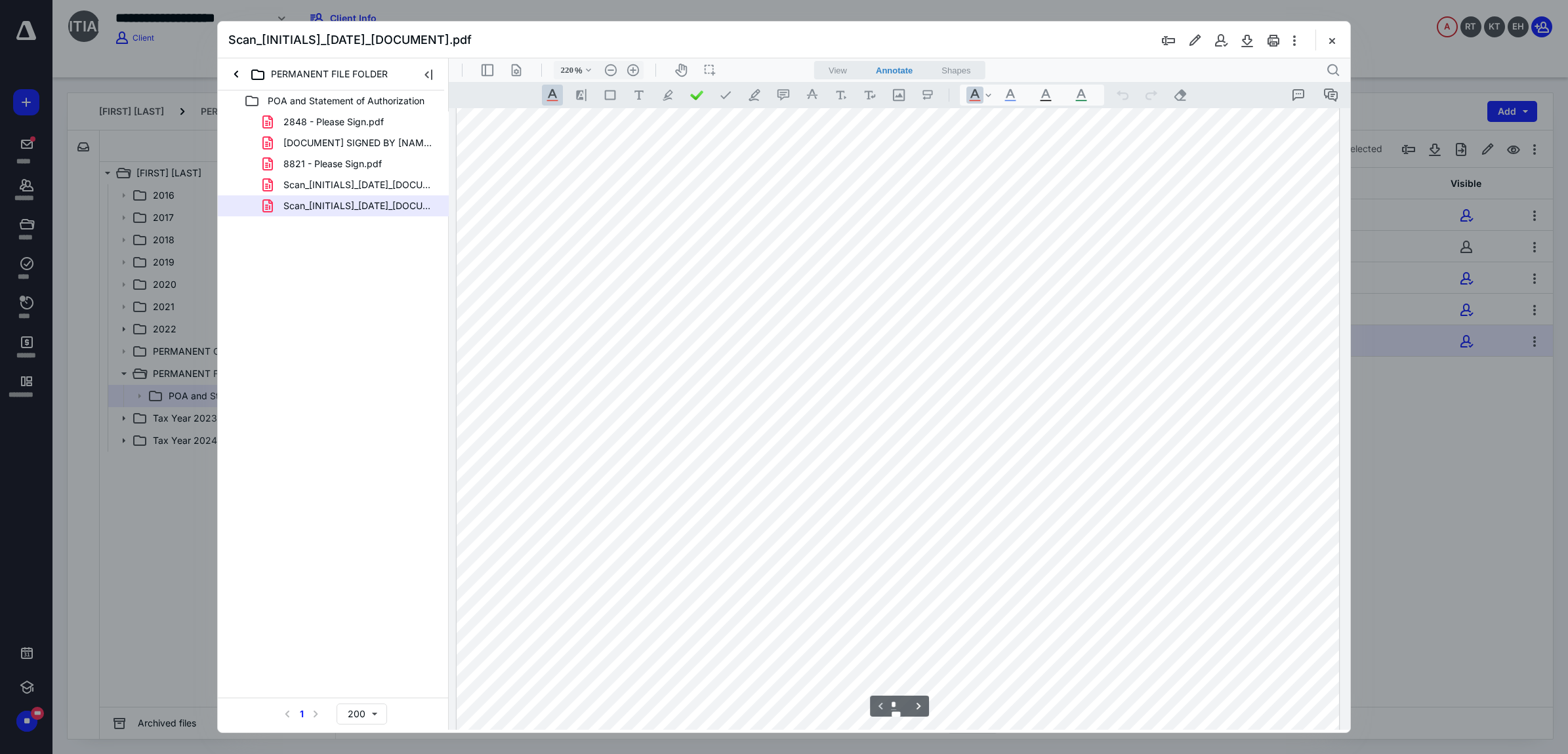 scroll, scrollTop: 138, scrollLeft: 0, axis: vertical 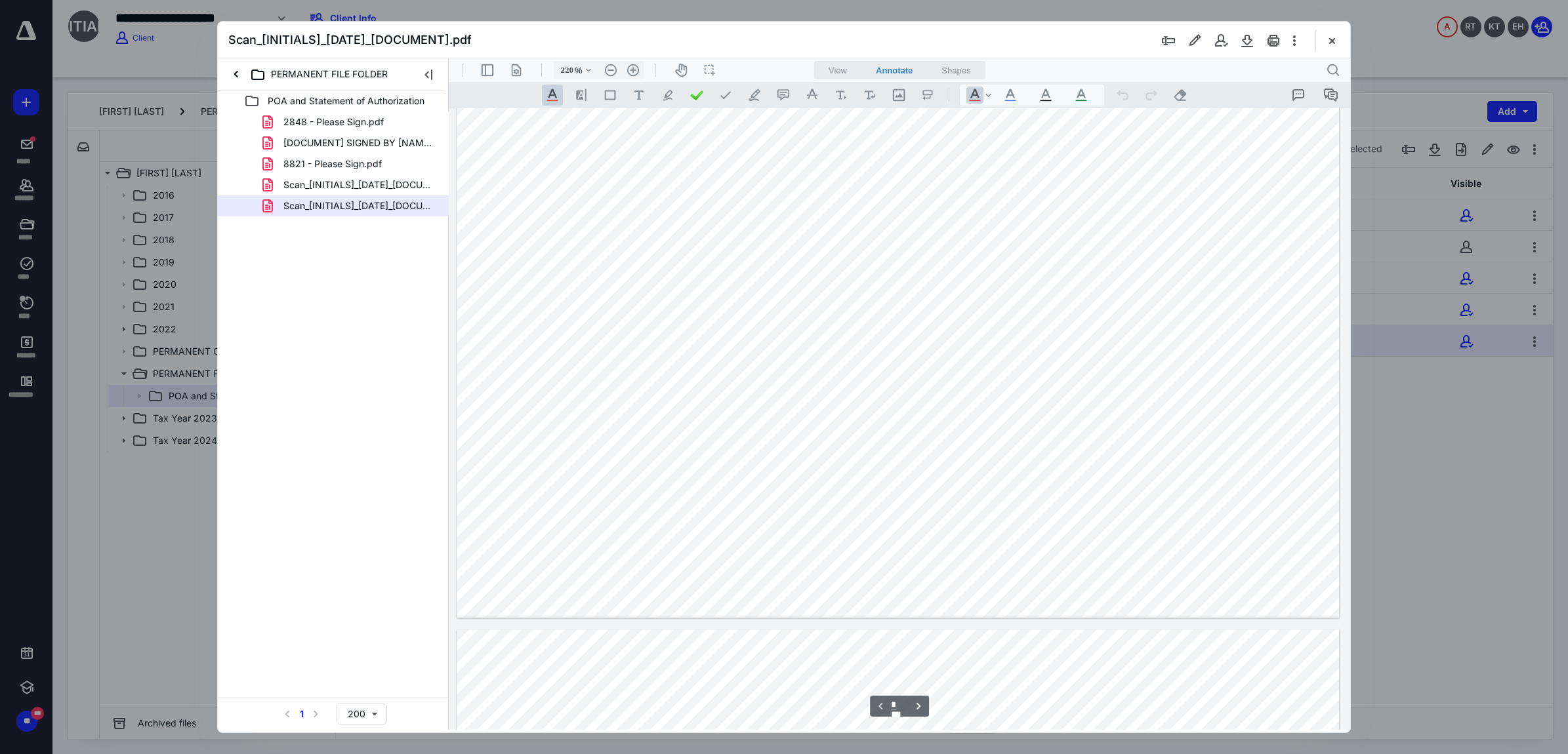 type on "*" 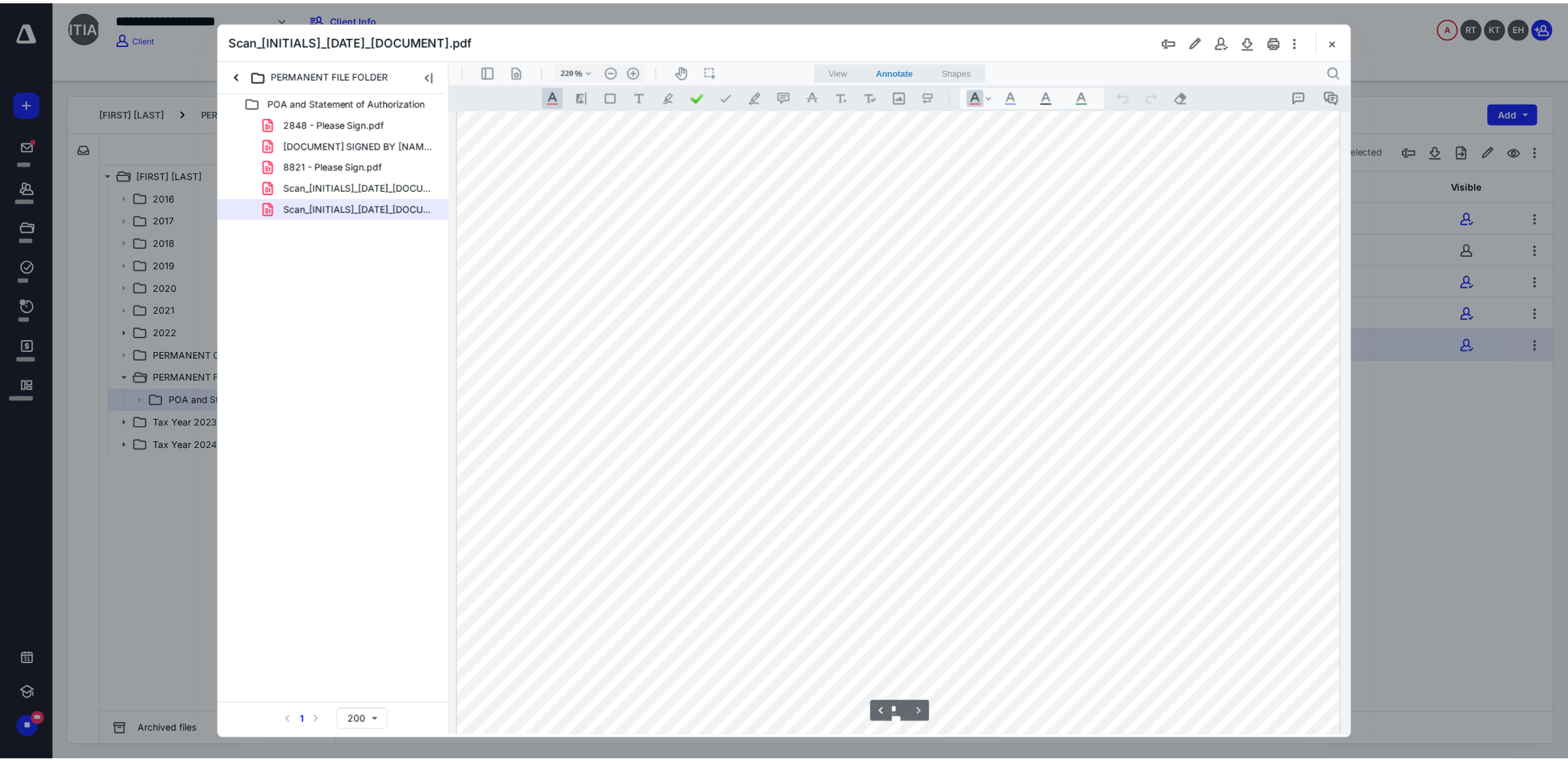 scroll, scrollTop: 1699, scrollLeft: 0, axis: vertical 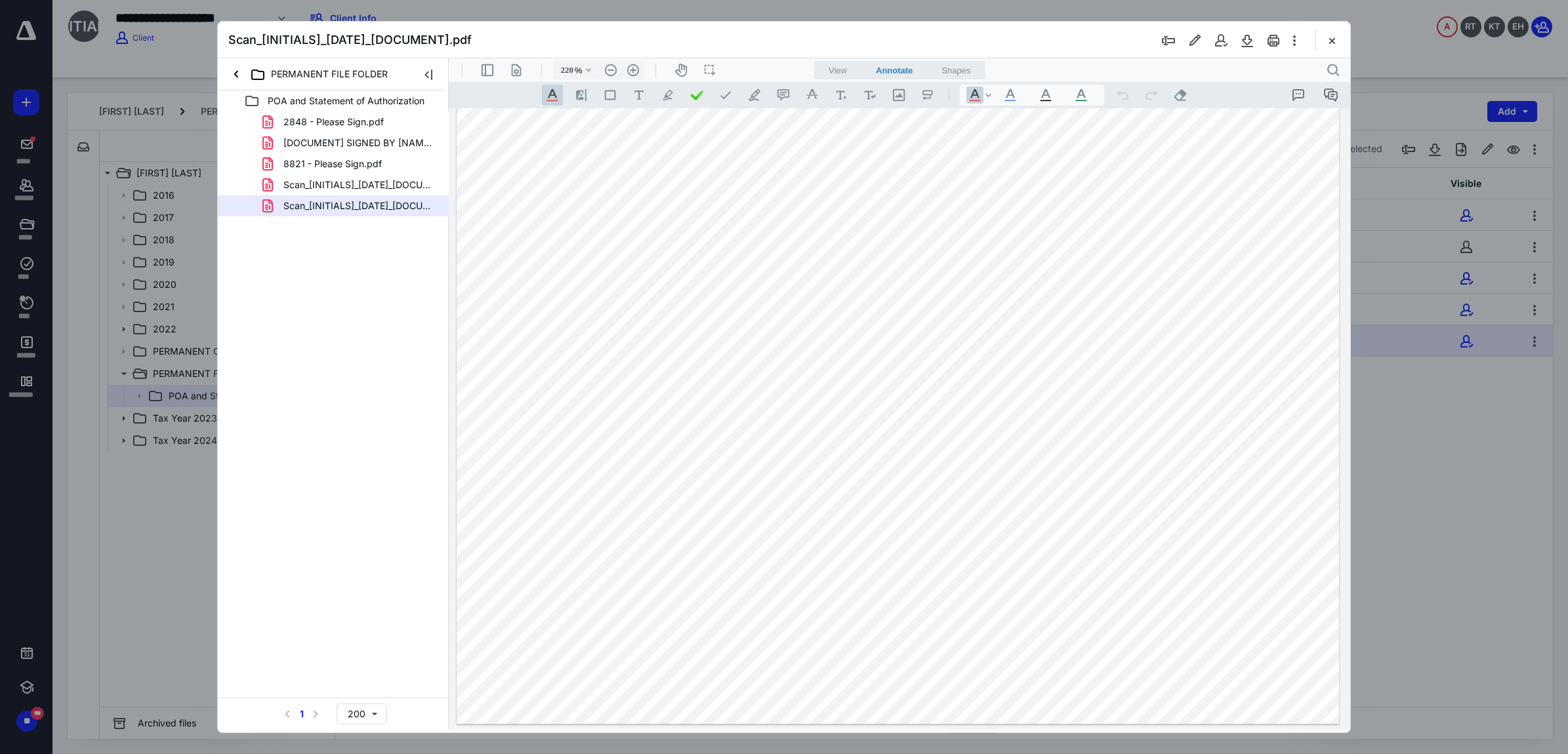 click at bounding box center [1332, 40] 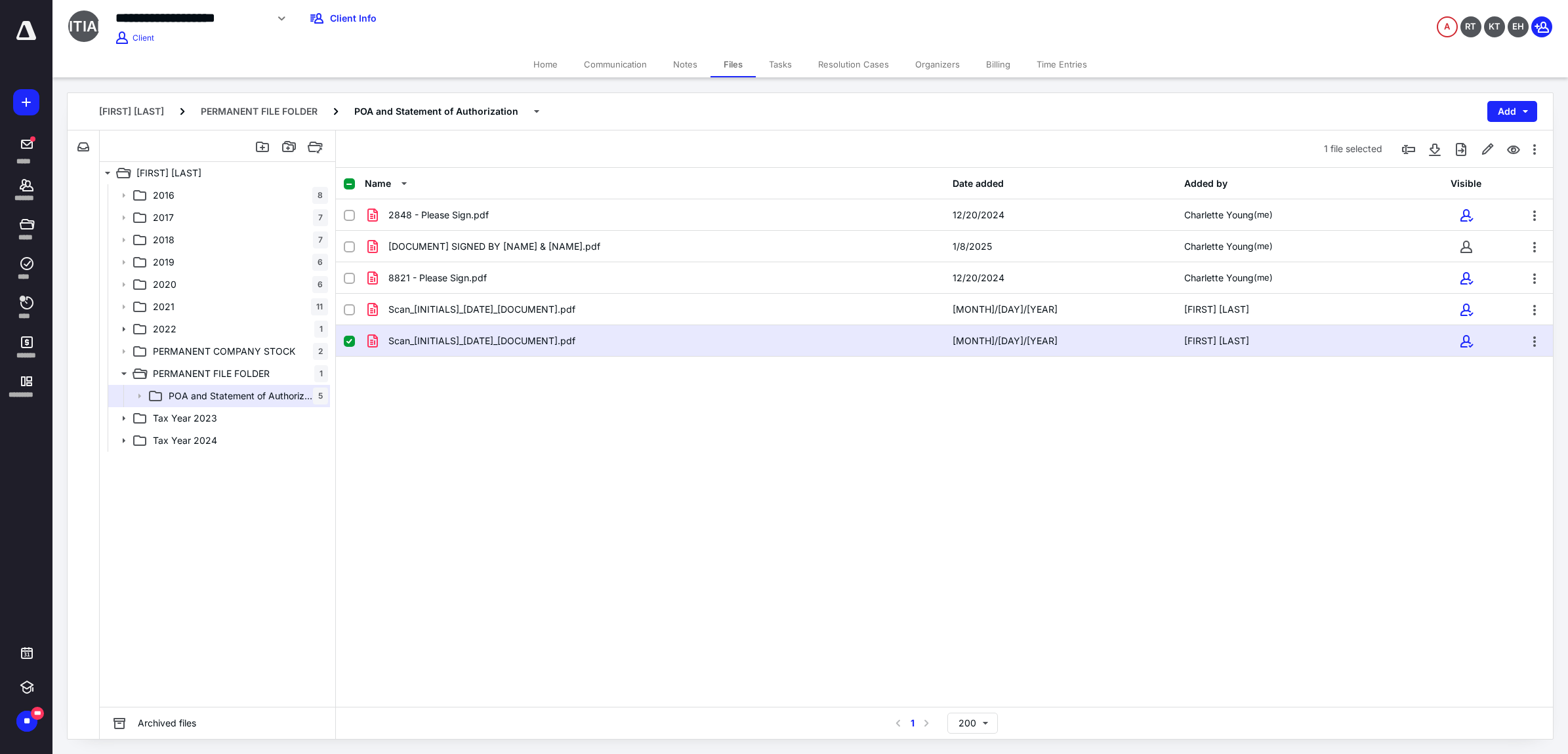 click on "Home" at bounding box center (545, 64) 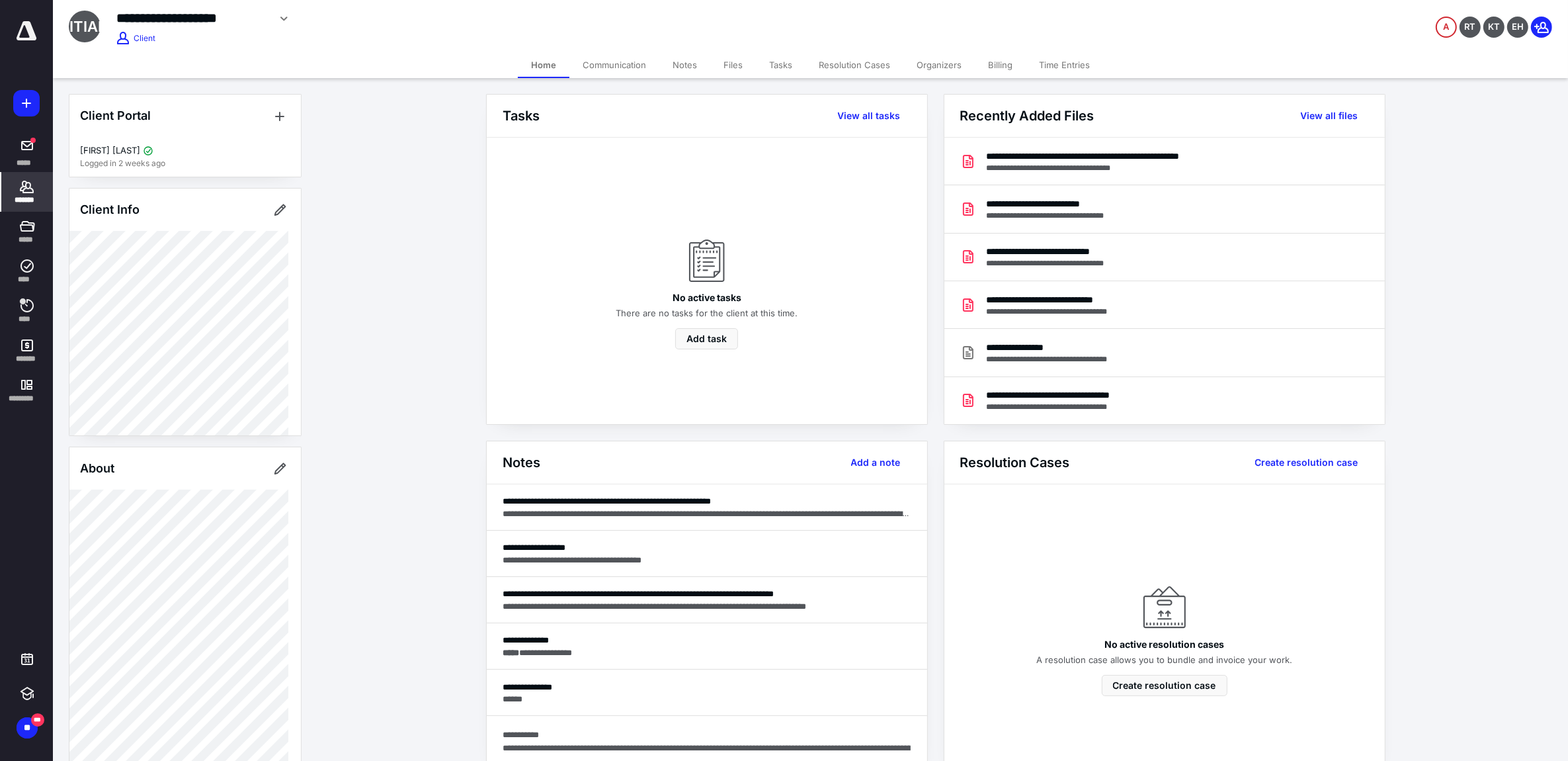 click on "Tasks" at bounding box center [780, 65] 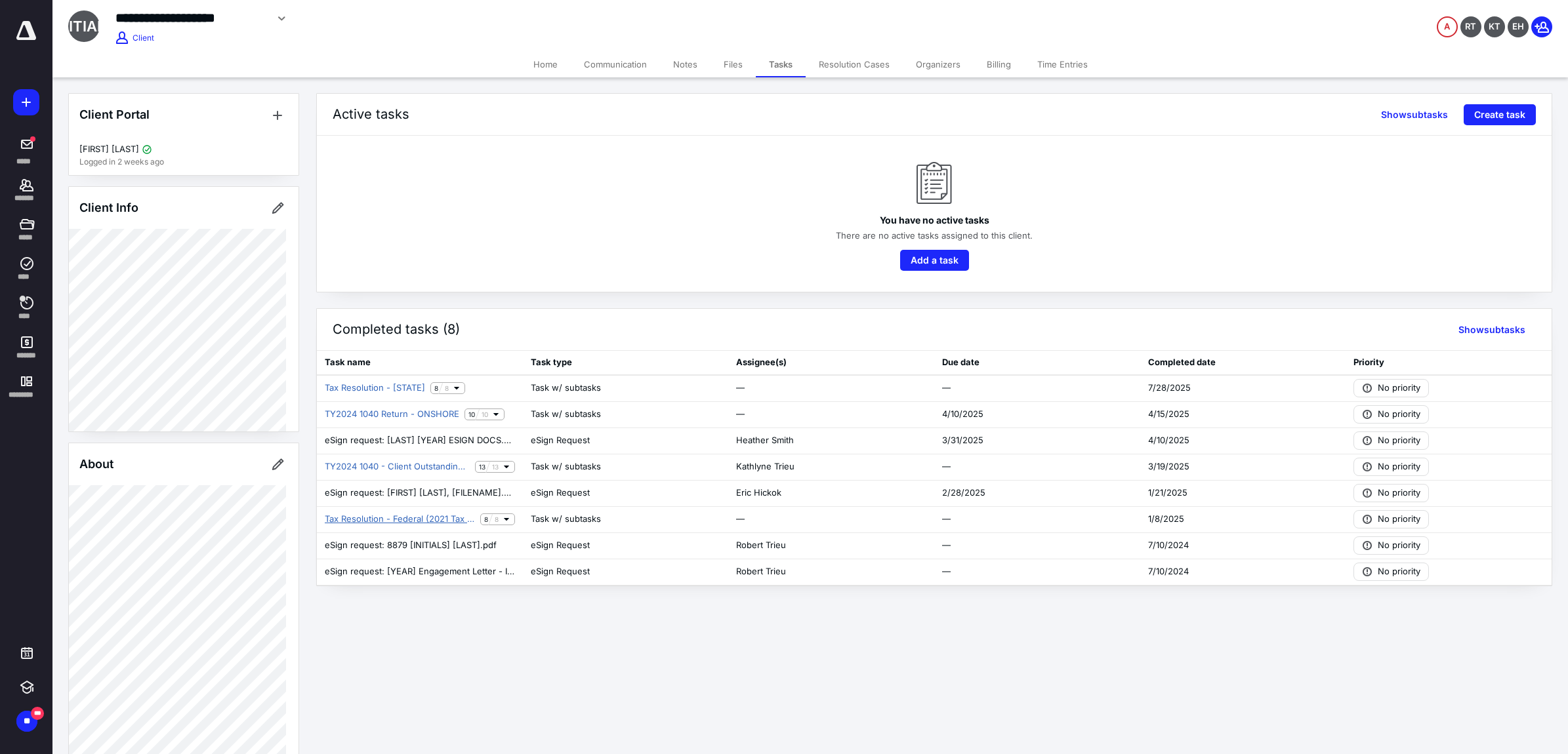 click on "Tax Resolution - Federal (2021 Tax Year)" at bounding box center (400, 519) 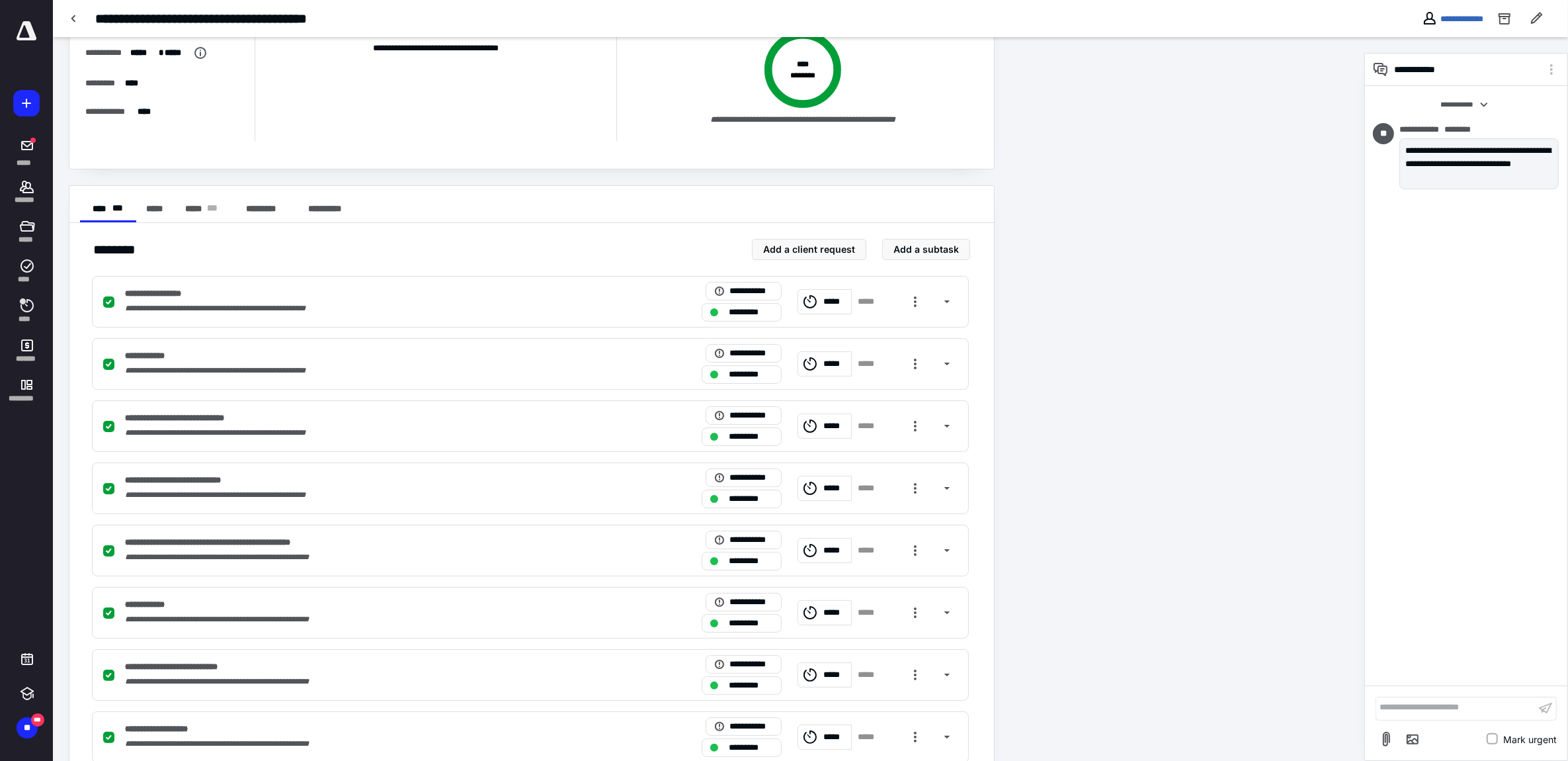 scroll, scrollTop: 143, scrollLeft: 0, axis: vertical 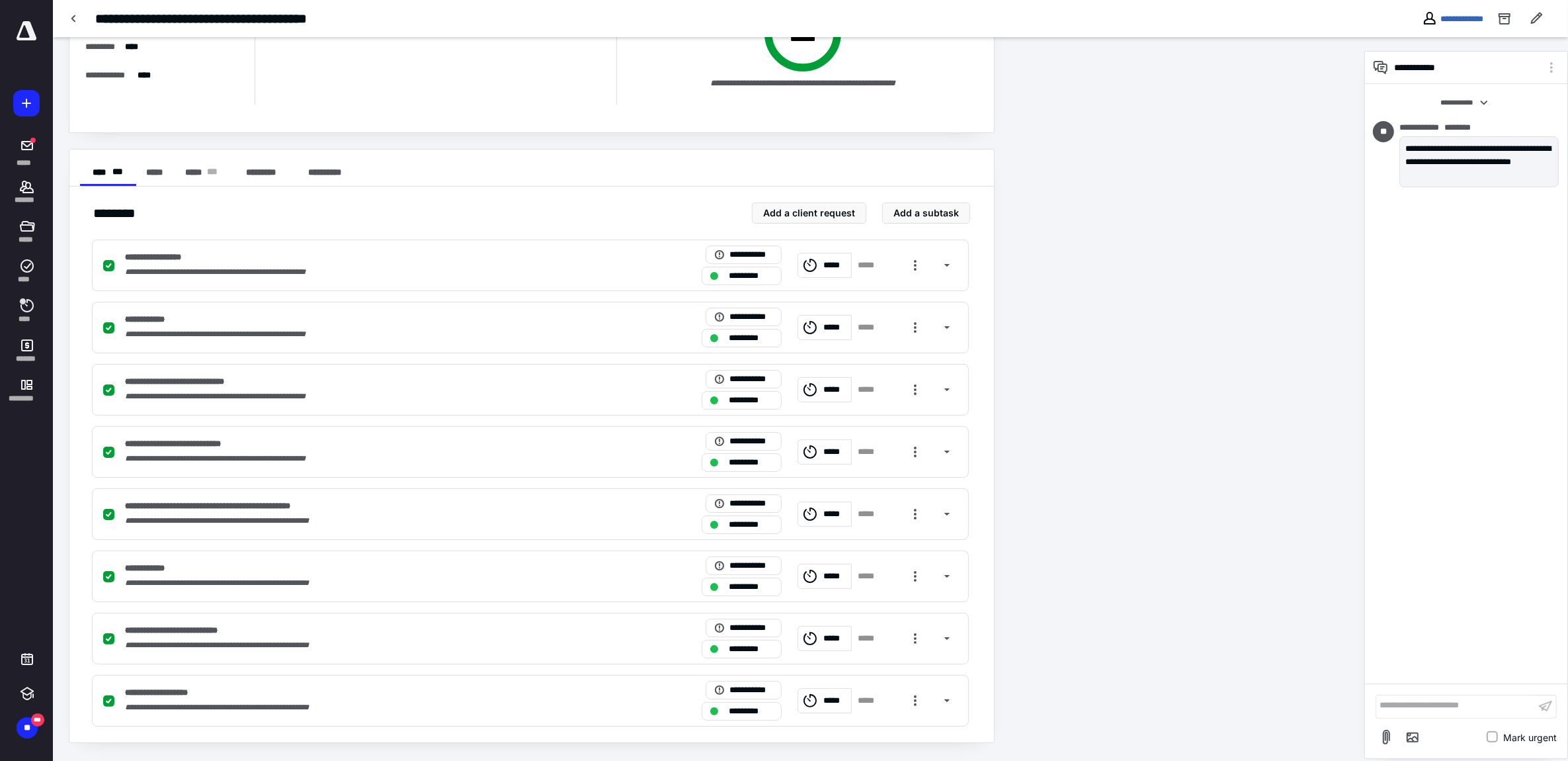 click on "***** * * *" at bounding box center [201, 173] 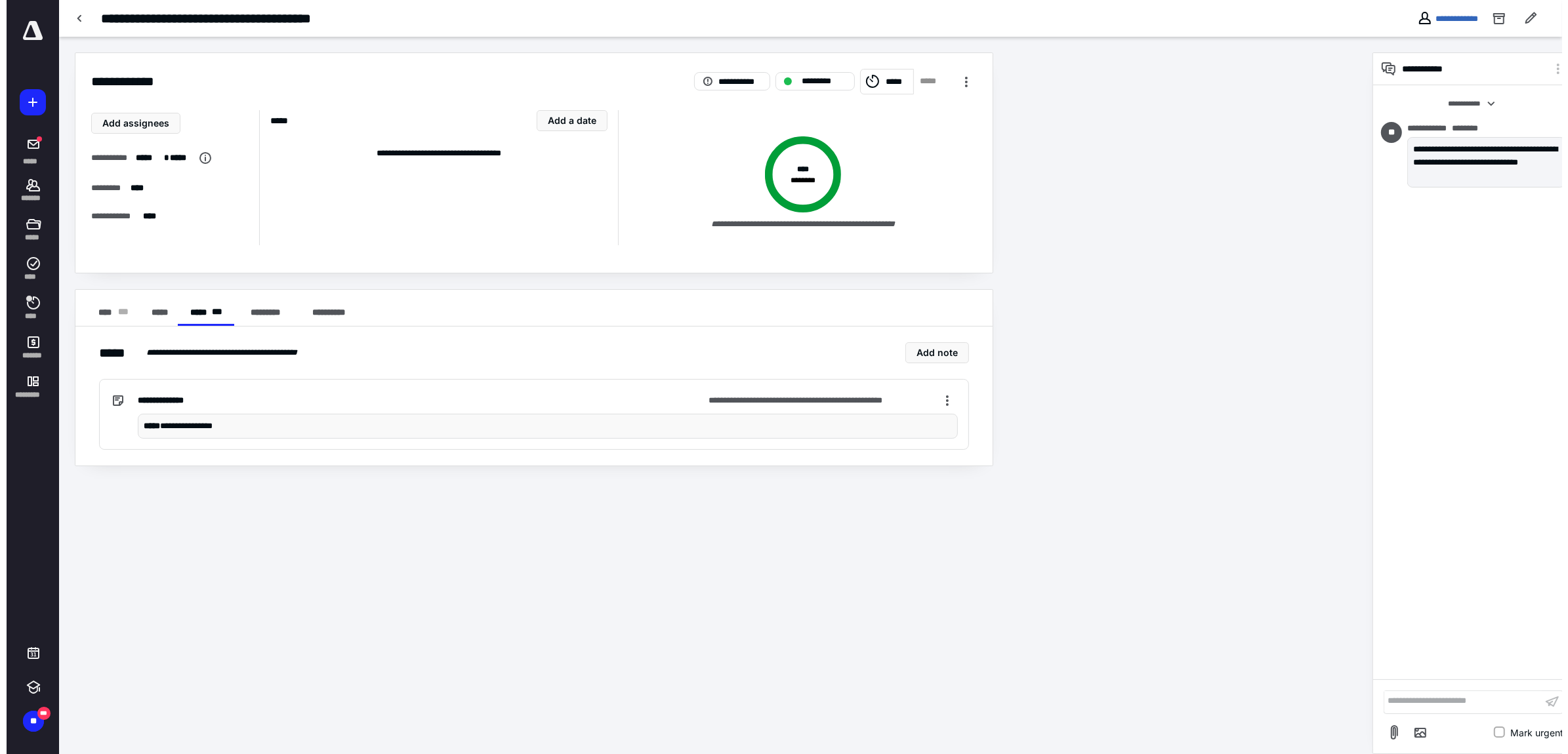scroll, scrollTop: 0, scrollLeft: 0, axis: both 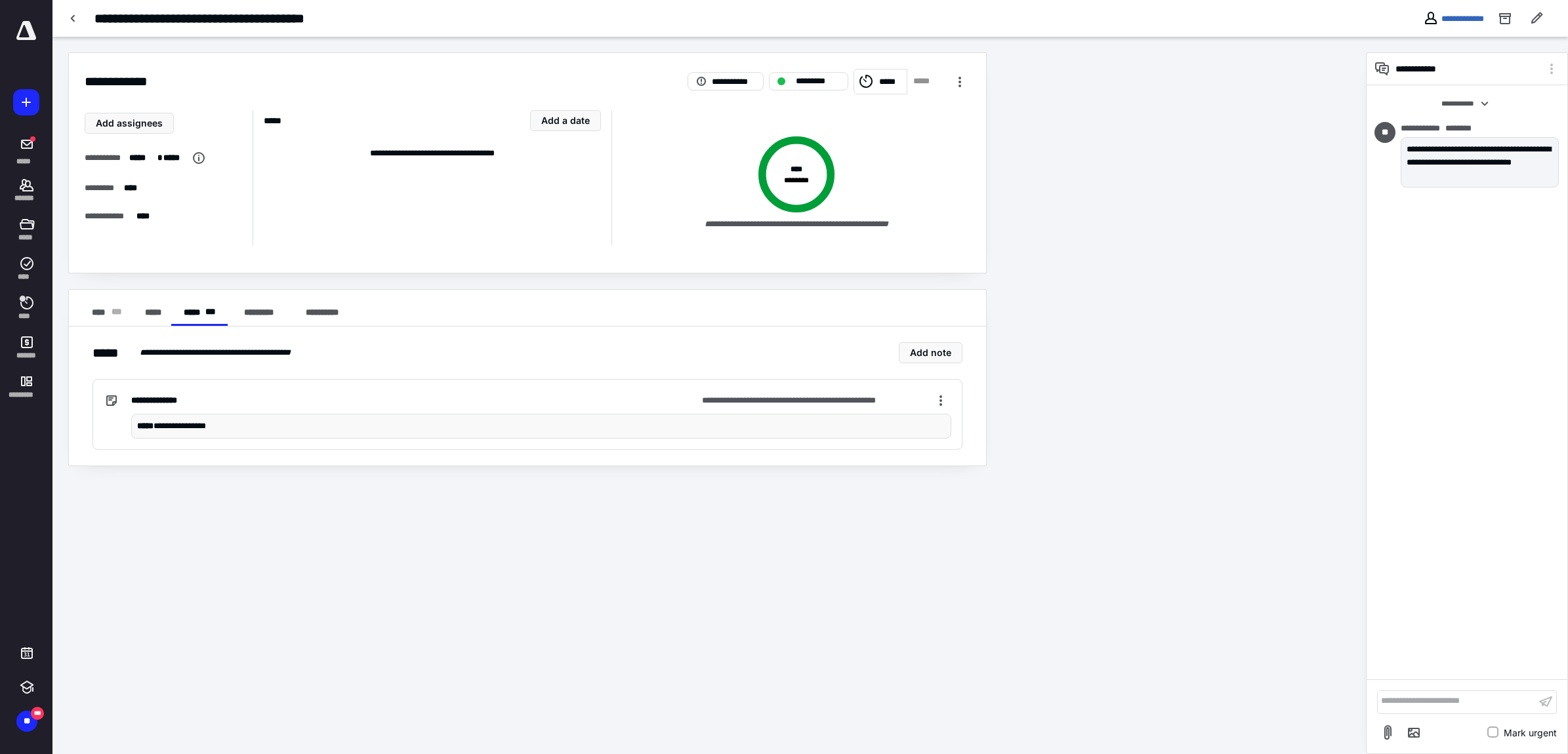 click on "**********" at bounding box center [541, 426] 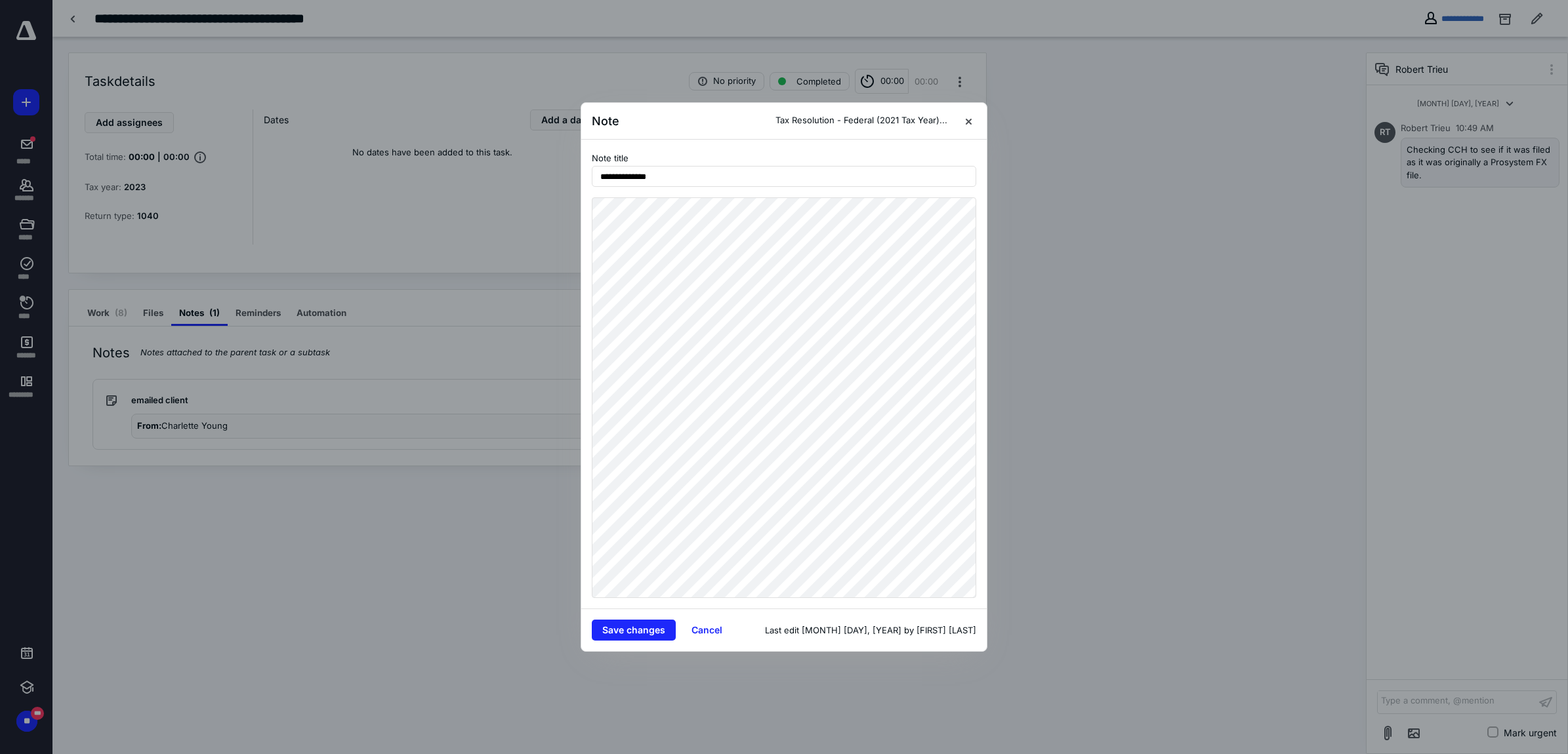 click at bounding box center [968, 121] 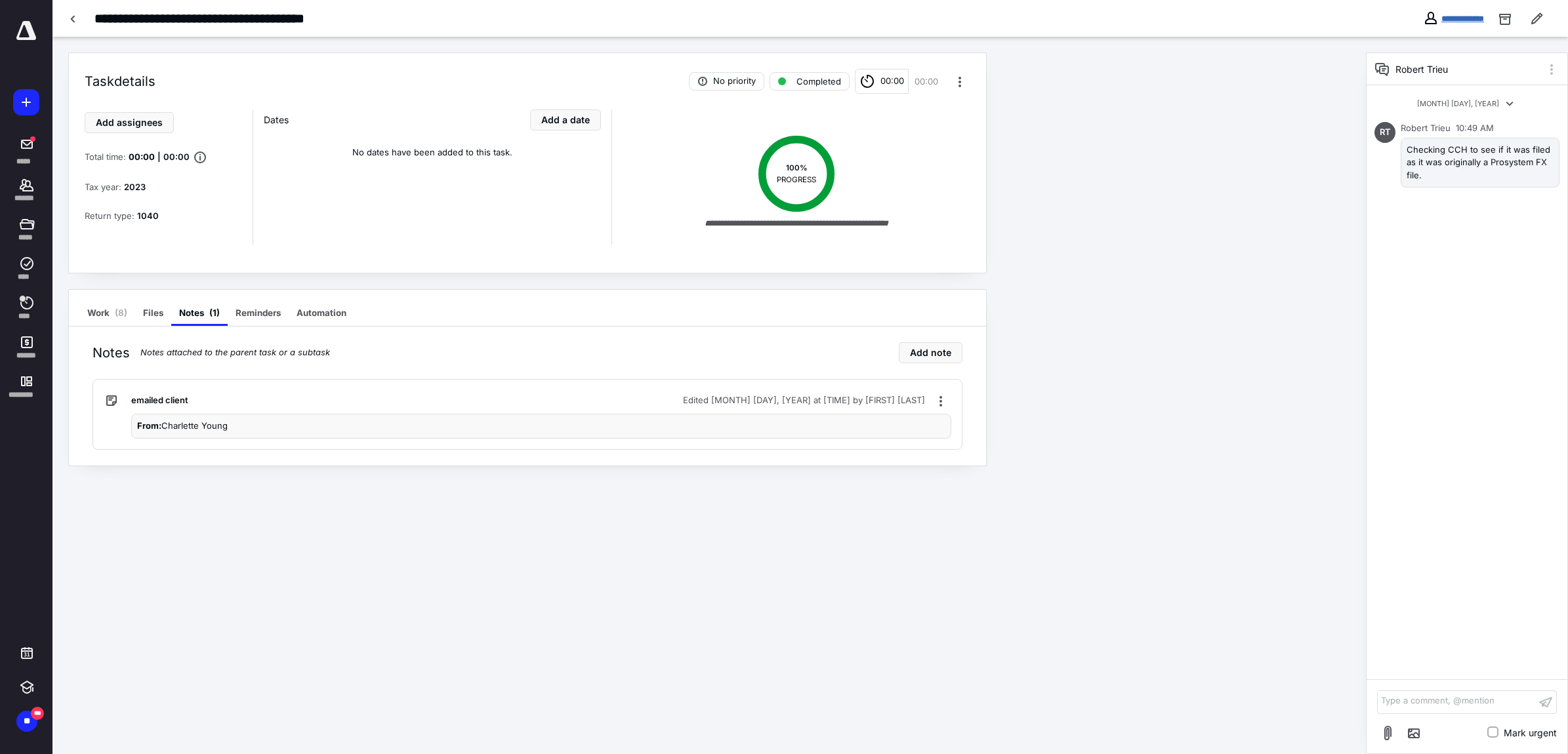 click on "**********" at bounding box center (1462, 18) 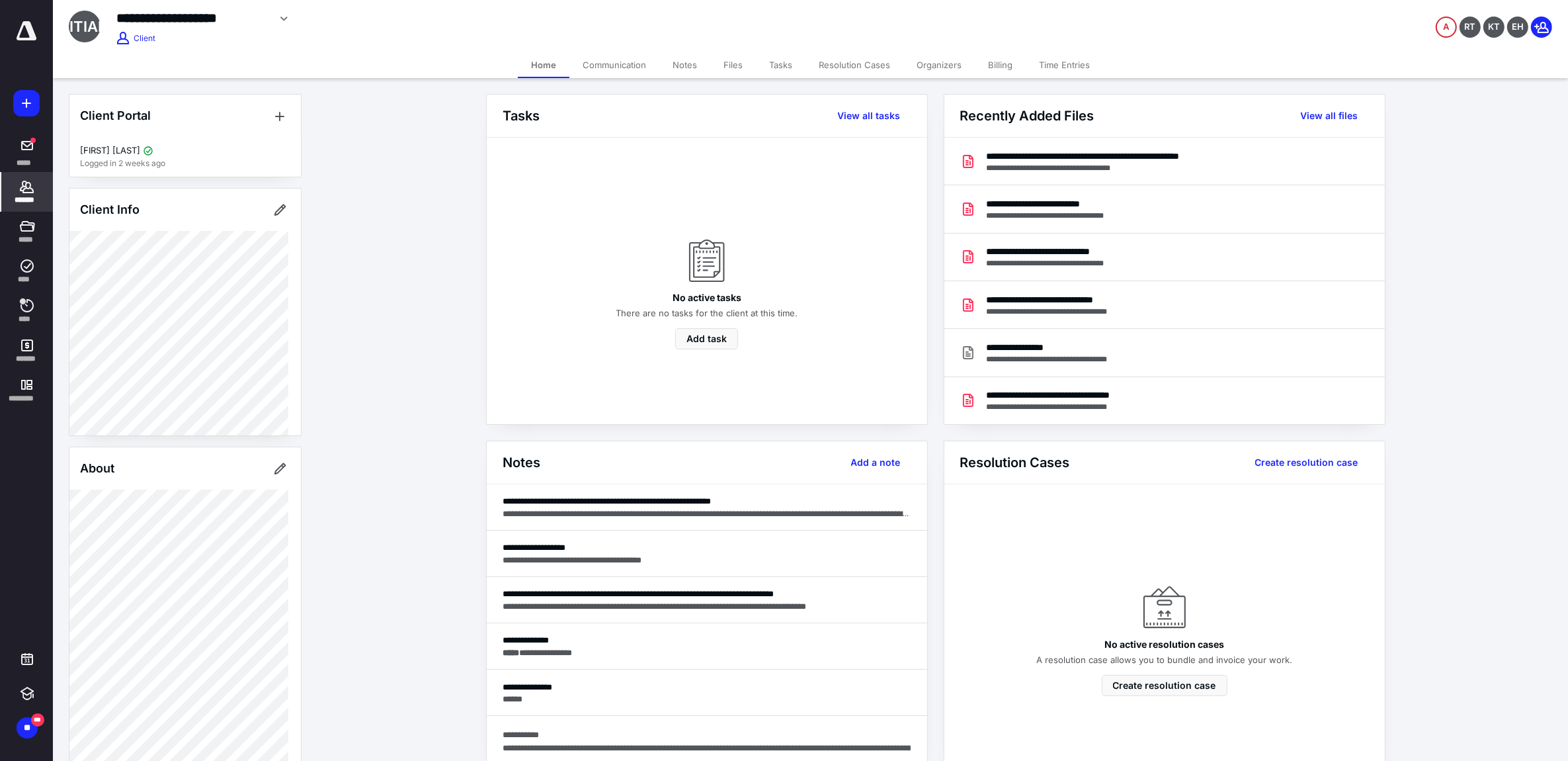 click on "Notes" at bounding box center [684, 65] 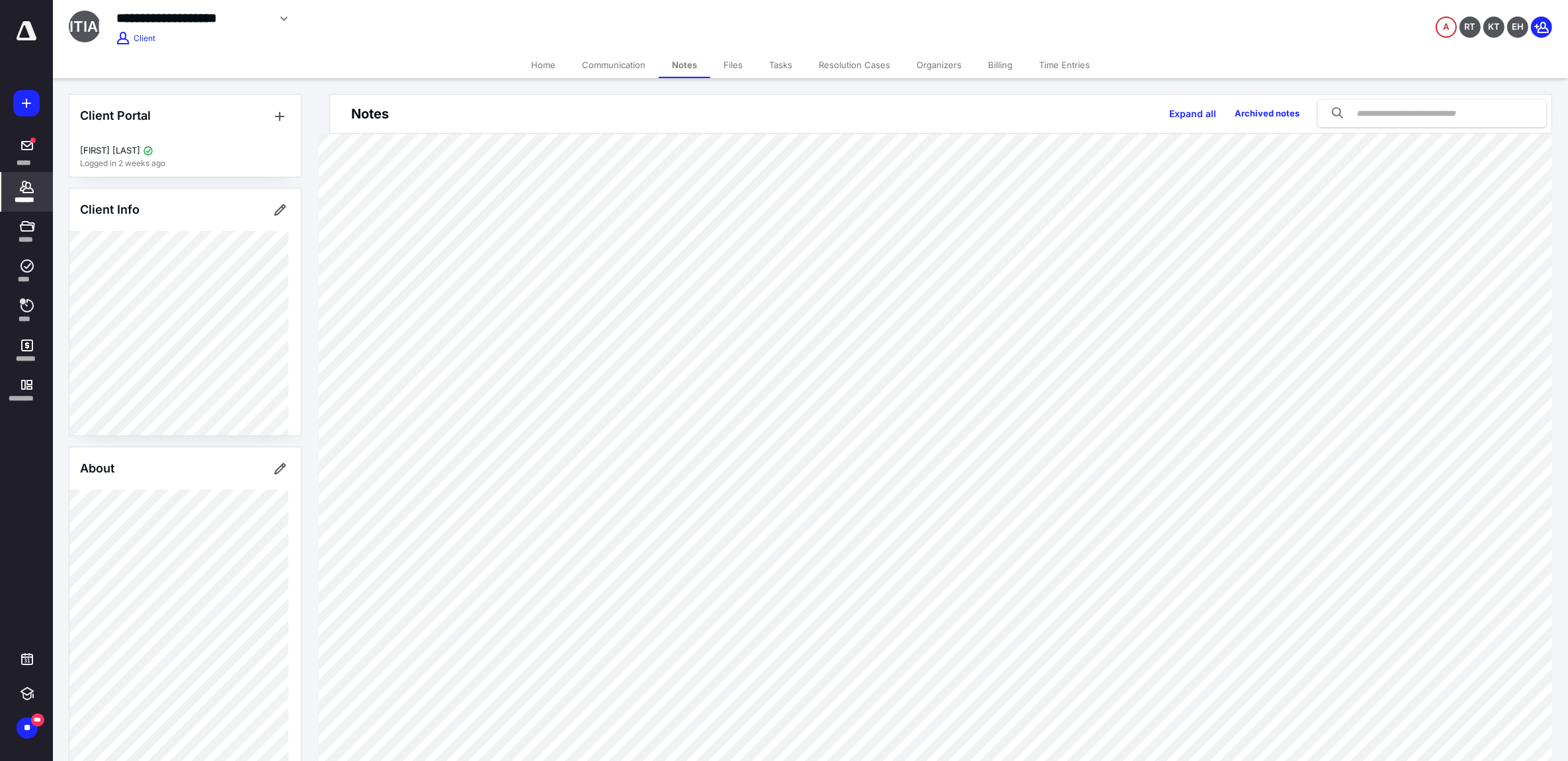 click on "Files" at bounding box center (733, 65) 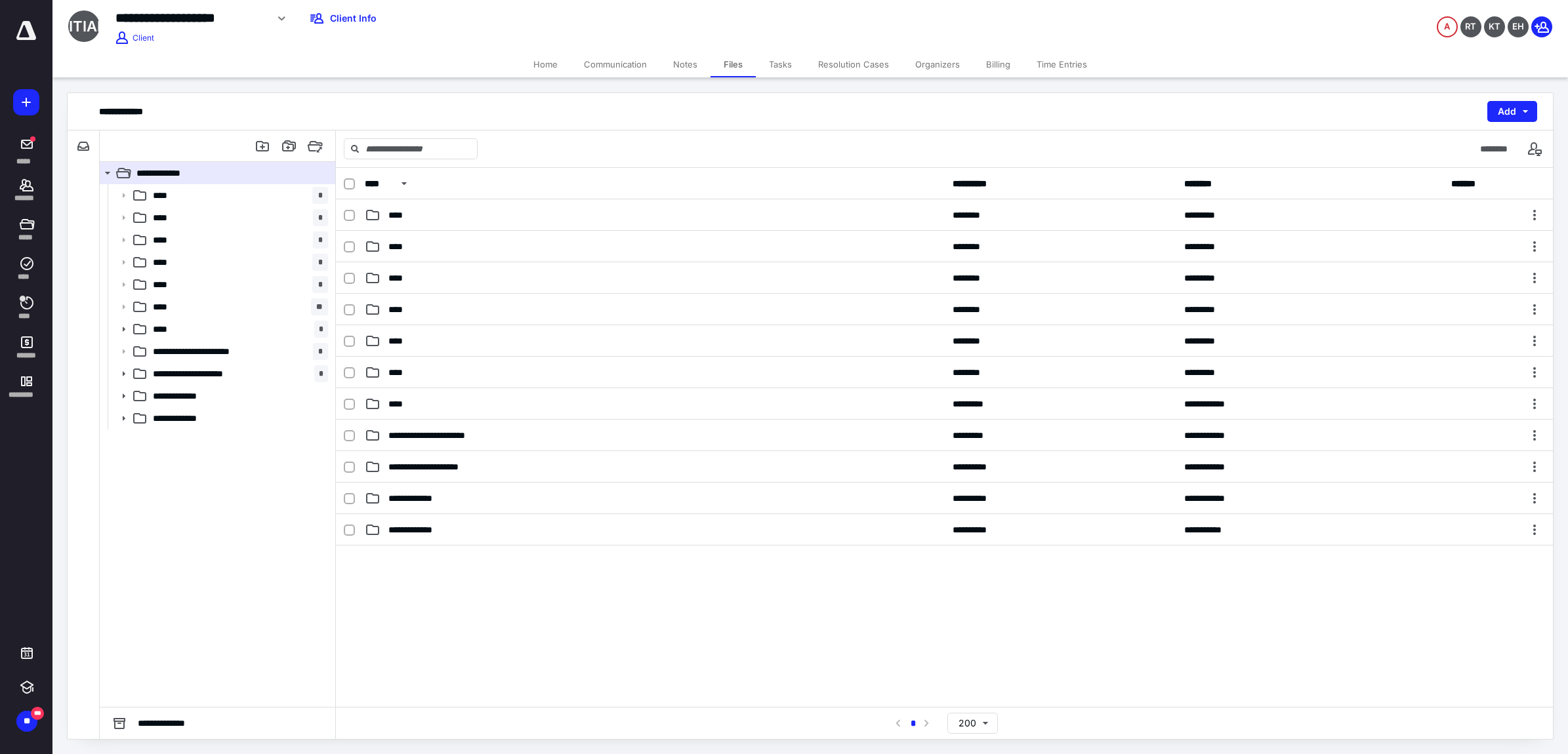 click on "**** ******** *********" at bounding box center (944, 372) 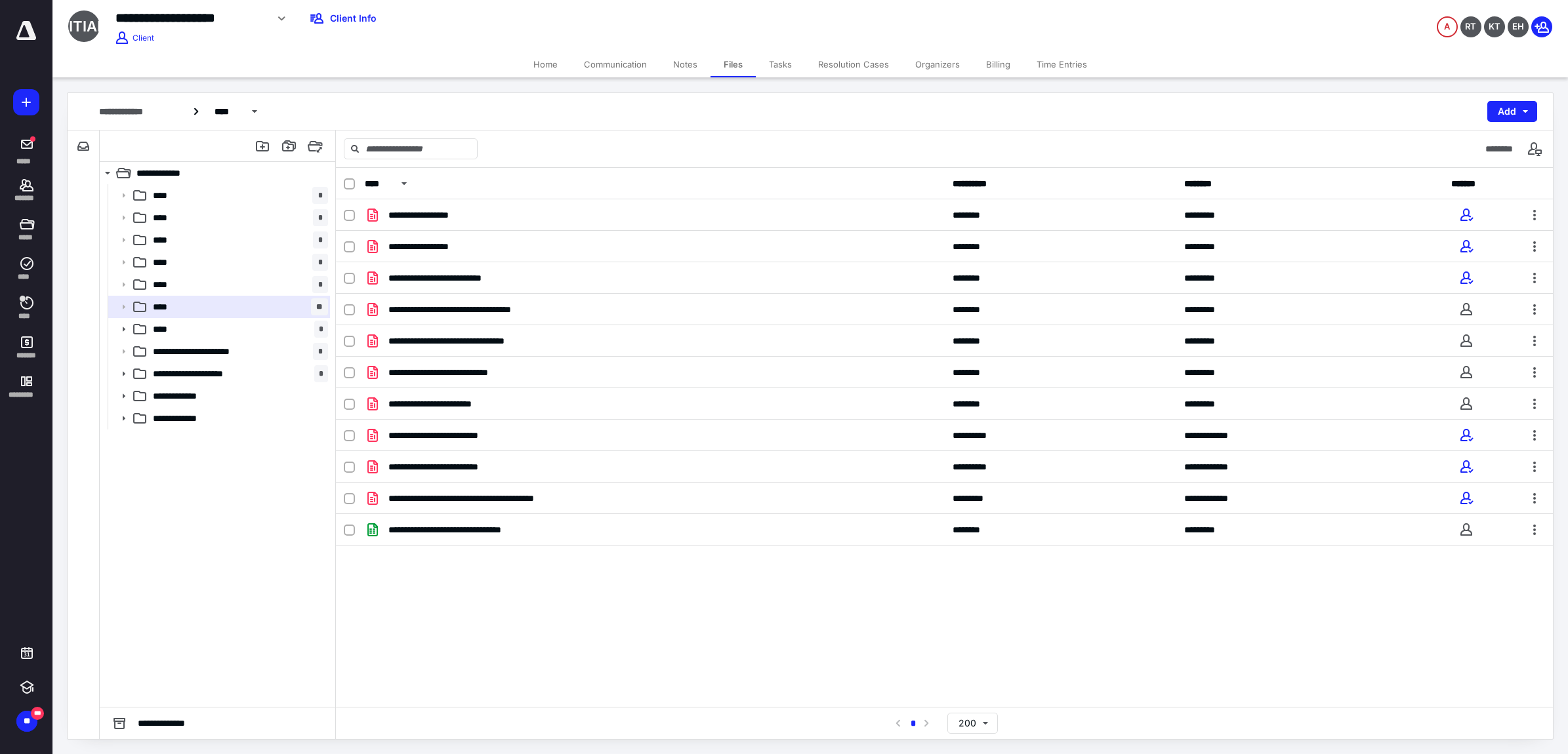 click on "**********" at bounding box center (489, 498) 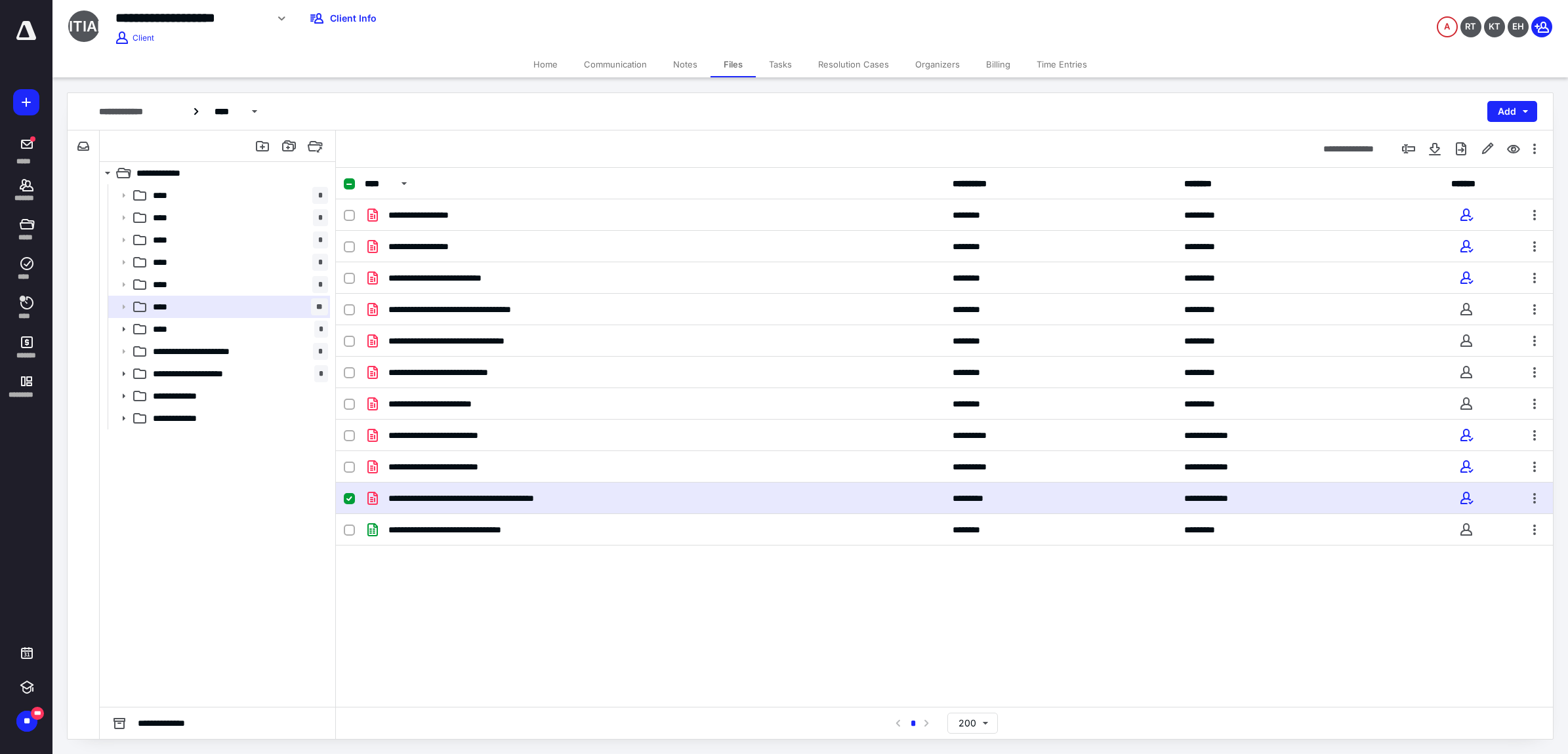 click on "**********" at bounding box center [489, 498] 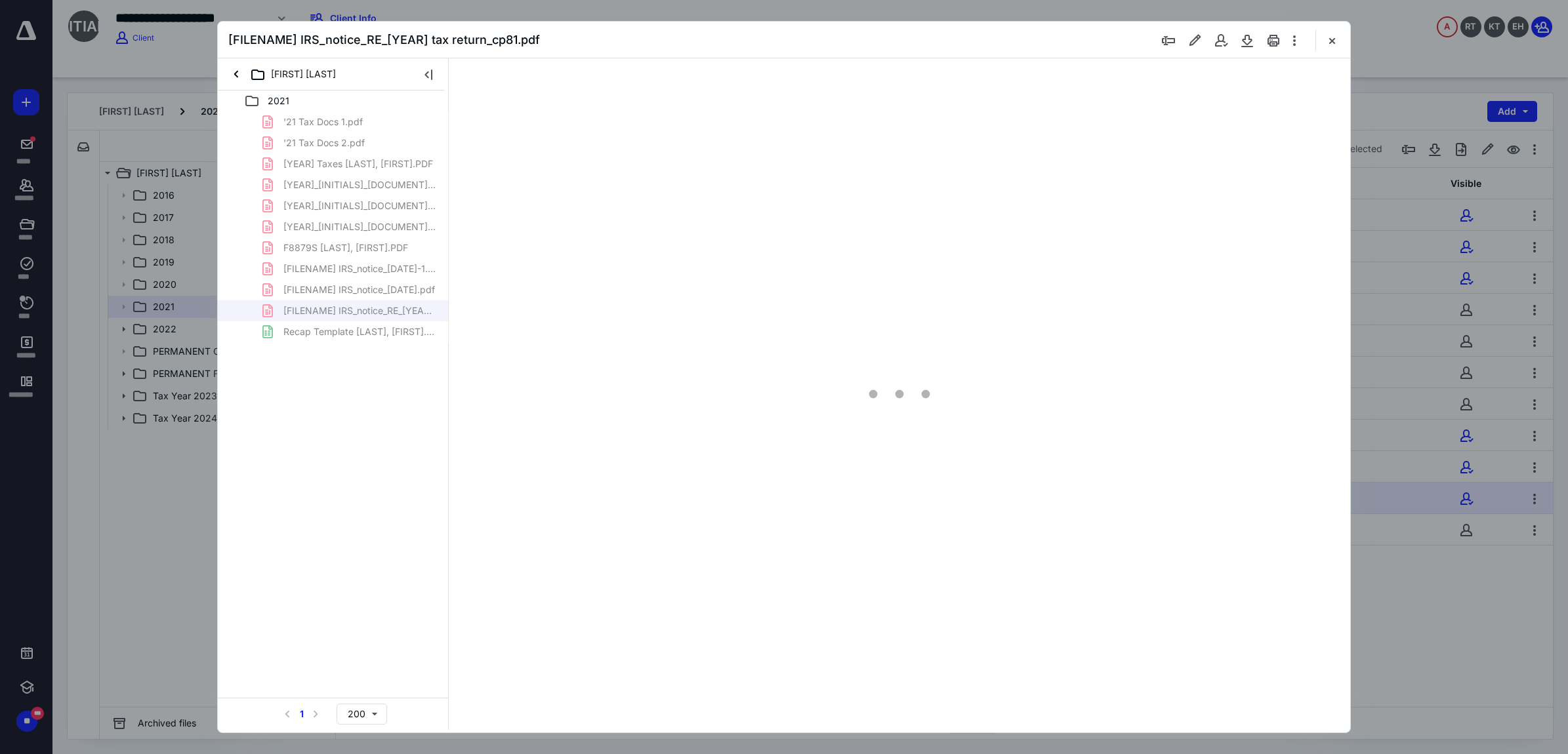 scroll, scrollTop: 0, scrollLeft: 0, axis: both 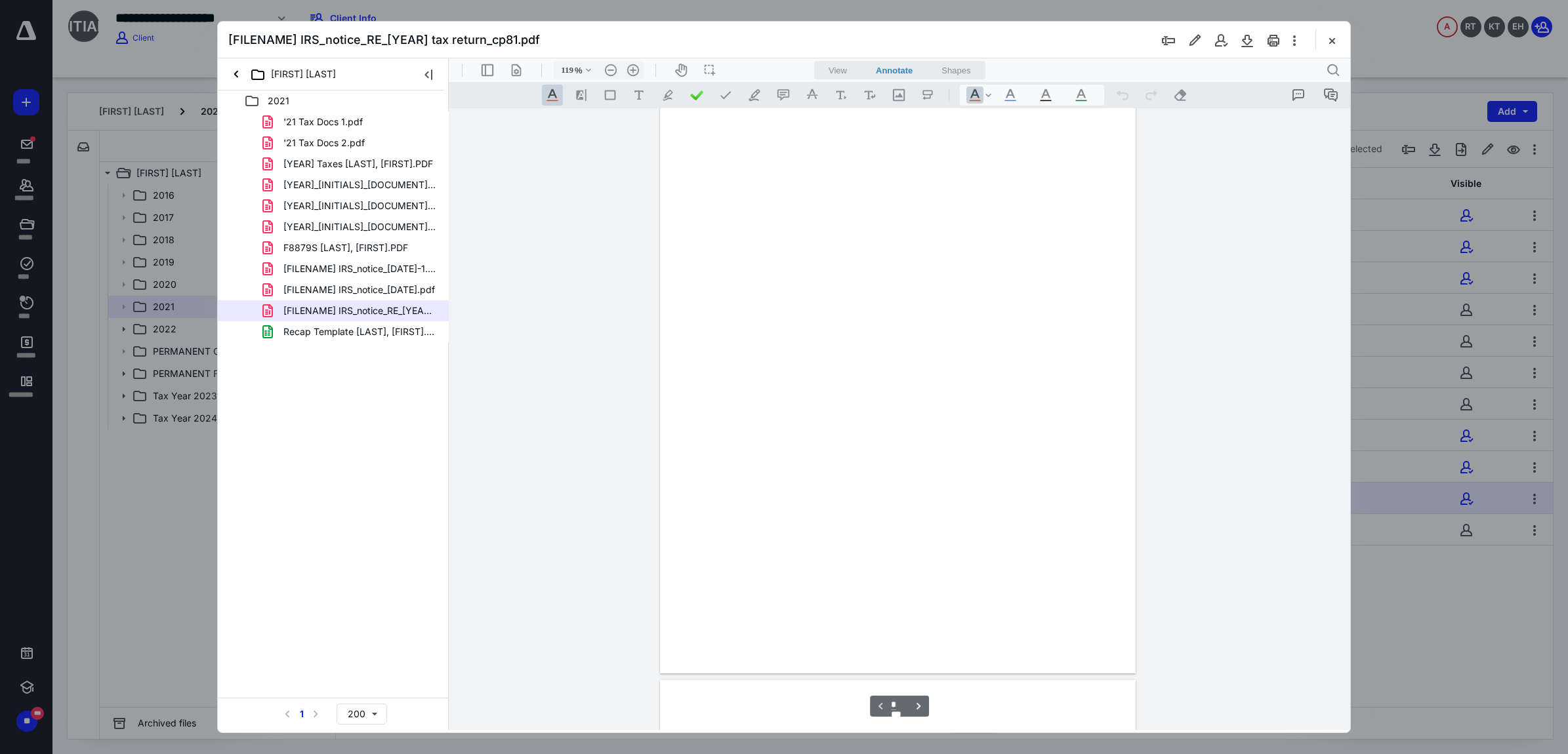 type on "219" 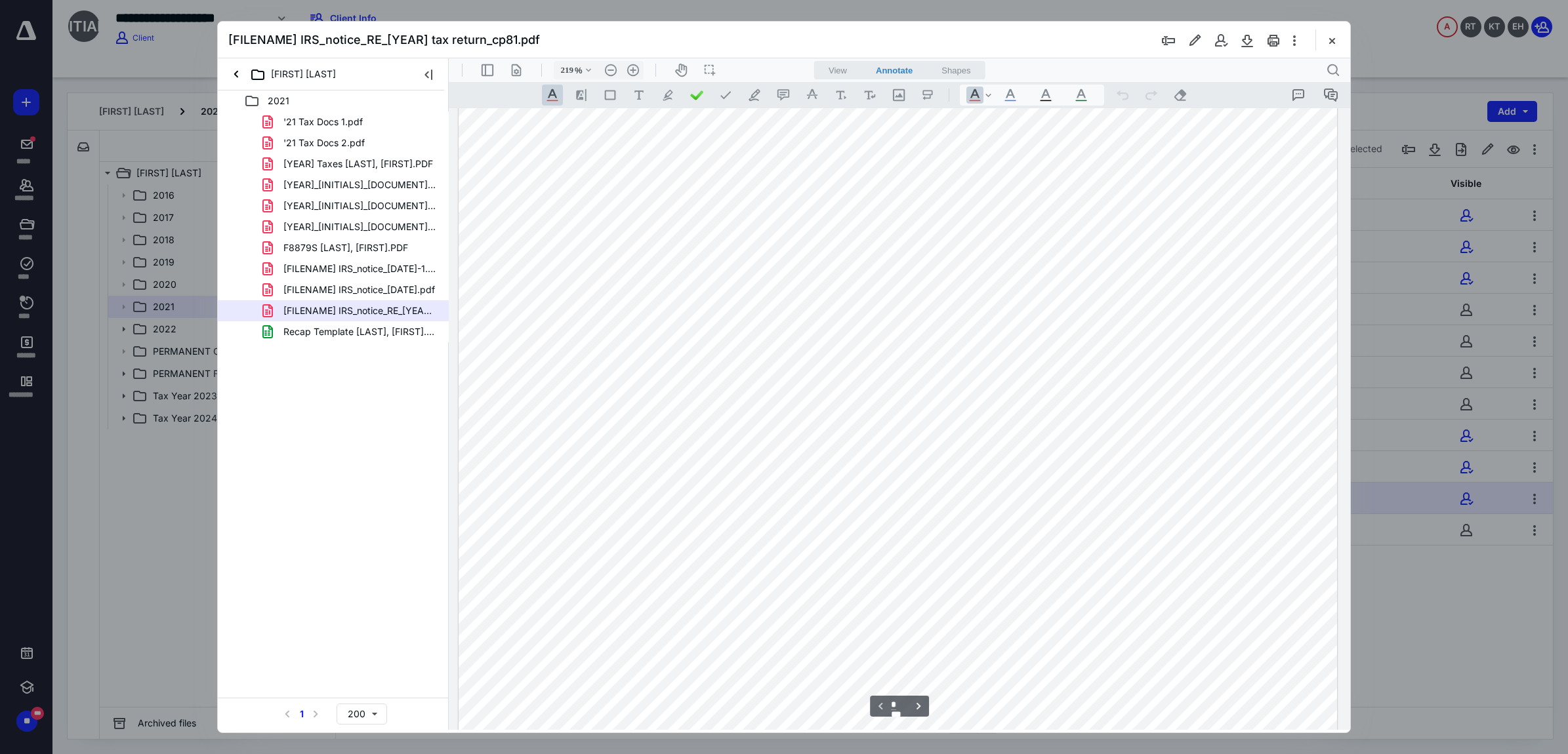 scroll, scrollTop: 98, scrollLeft: 0, axis: vertical 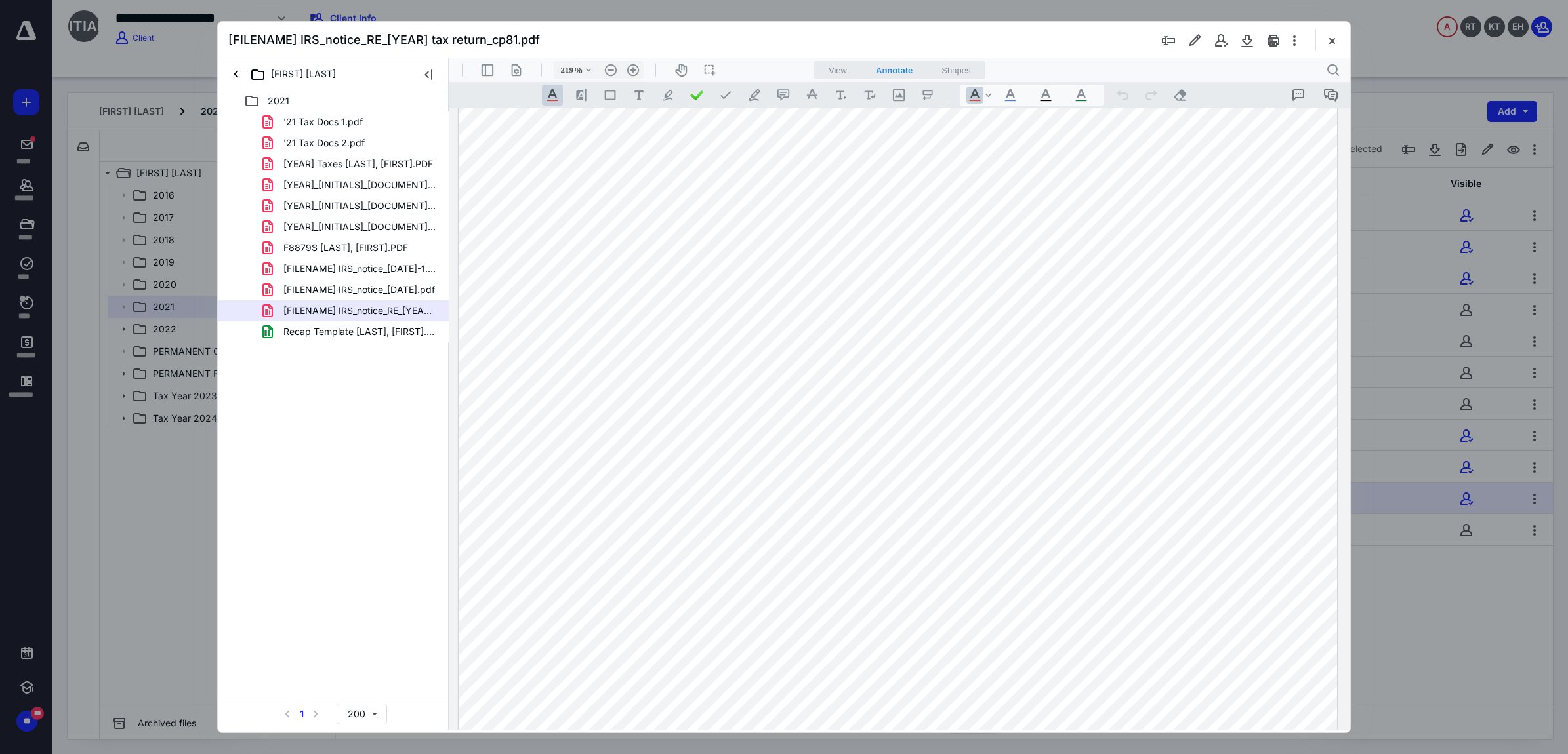 click at bounding box center [1332, 40] 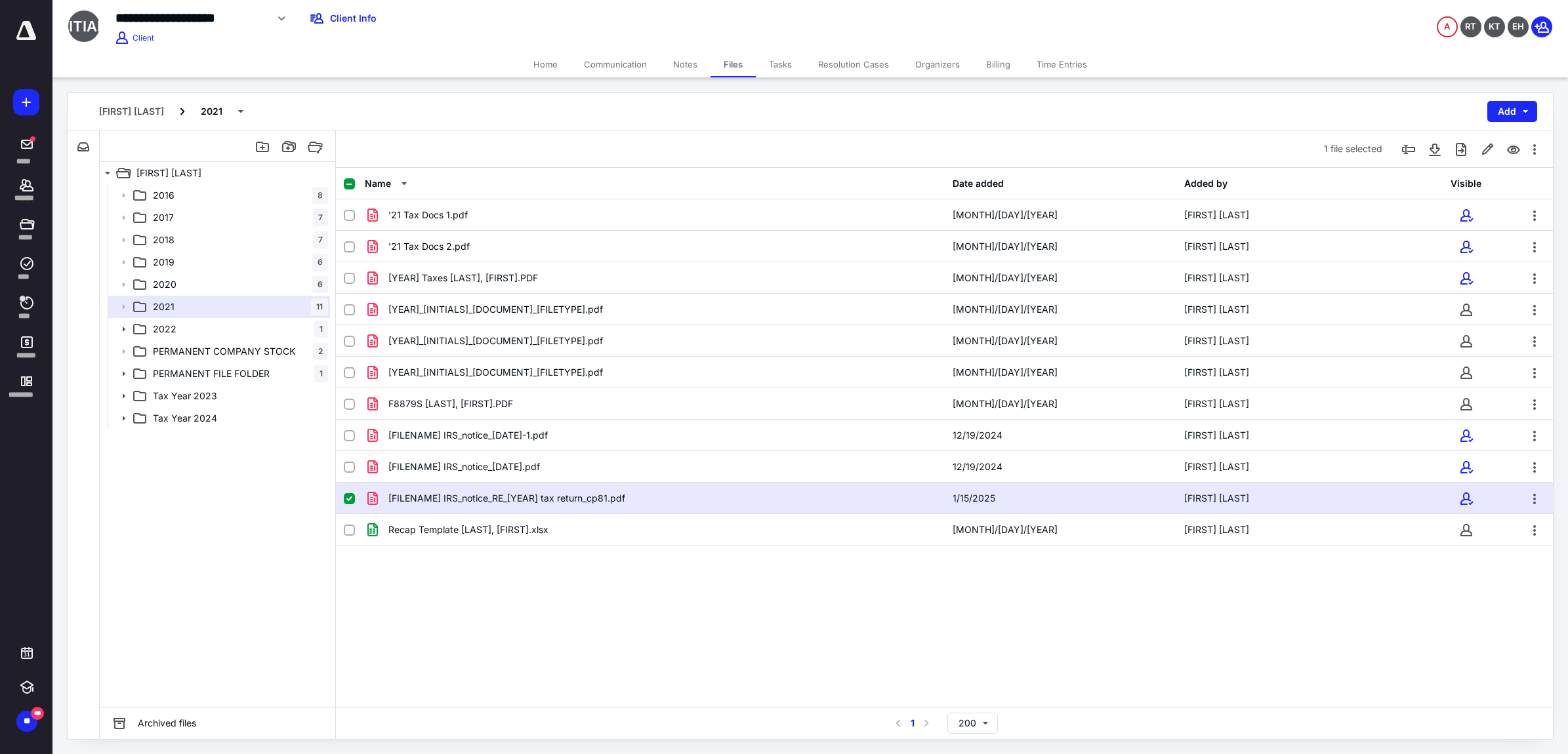 click on "[FILENAME] IRS_notice_[DATE]-1.pdf" at bounding box center (468, 435) 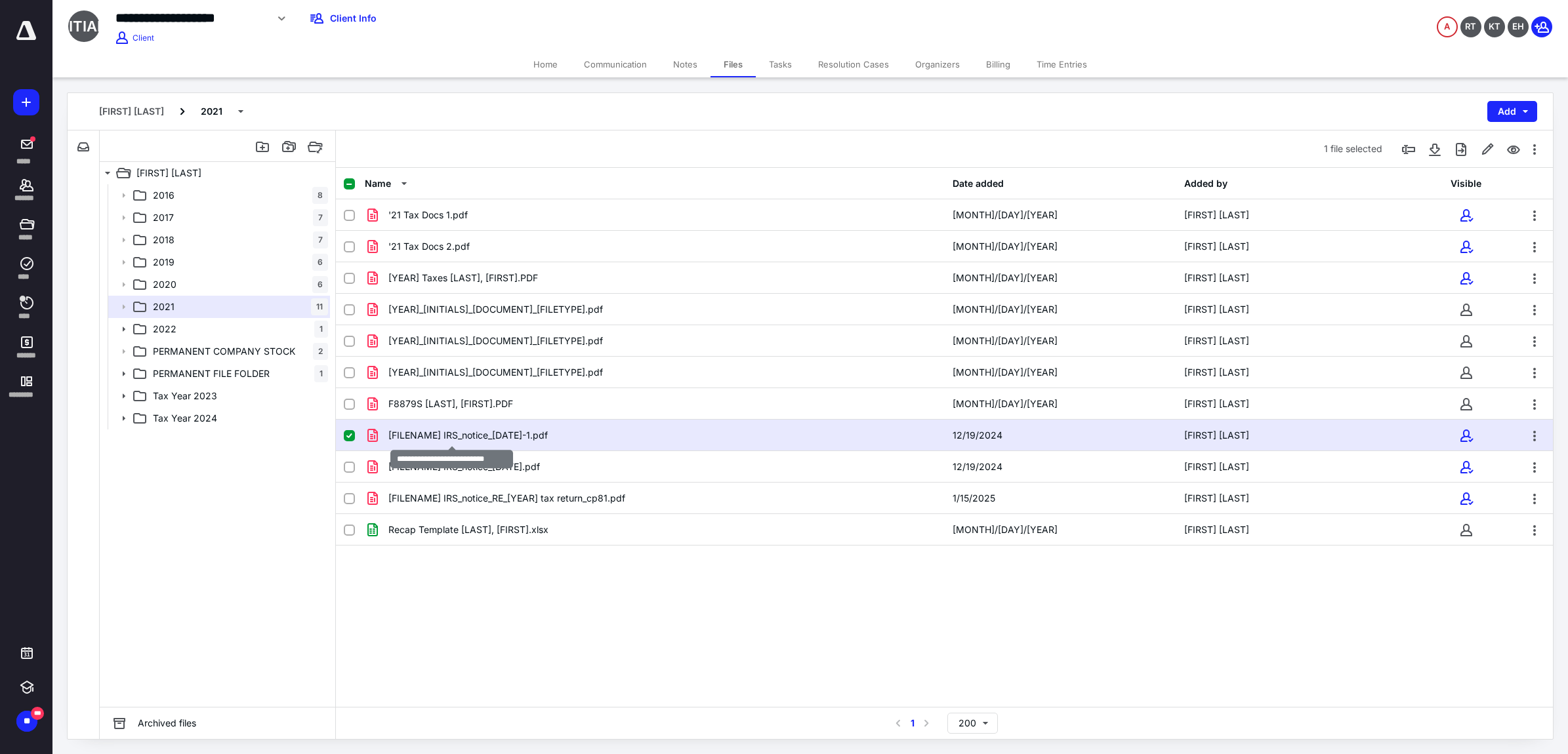 click on "[FILENAME] IRS_notice_[DATE]-1.pdf" at bounding box center [468, 435] 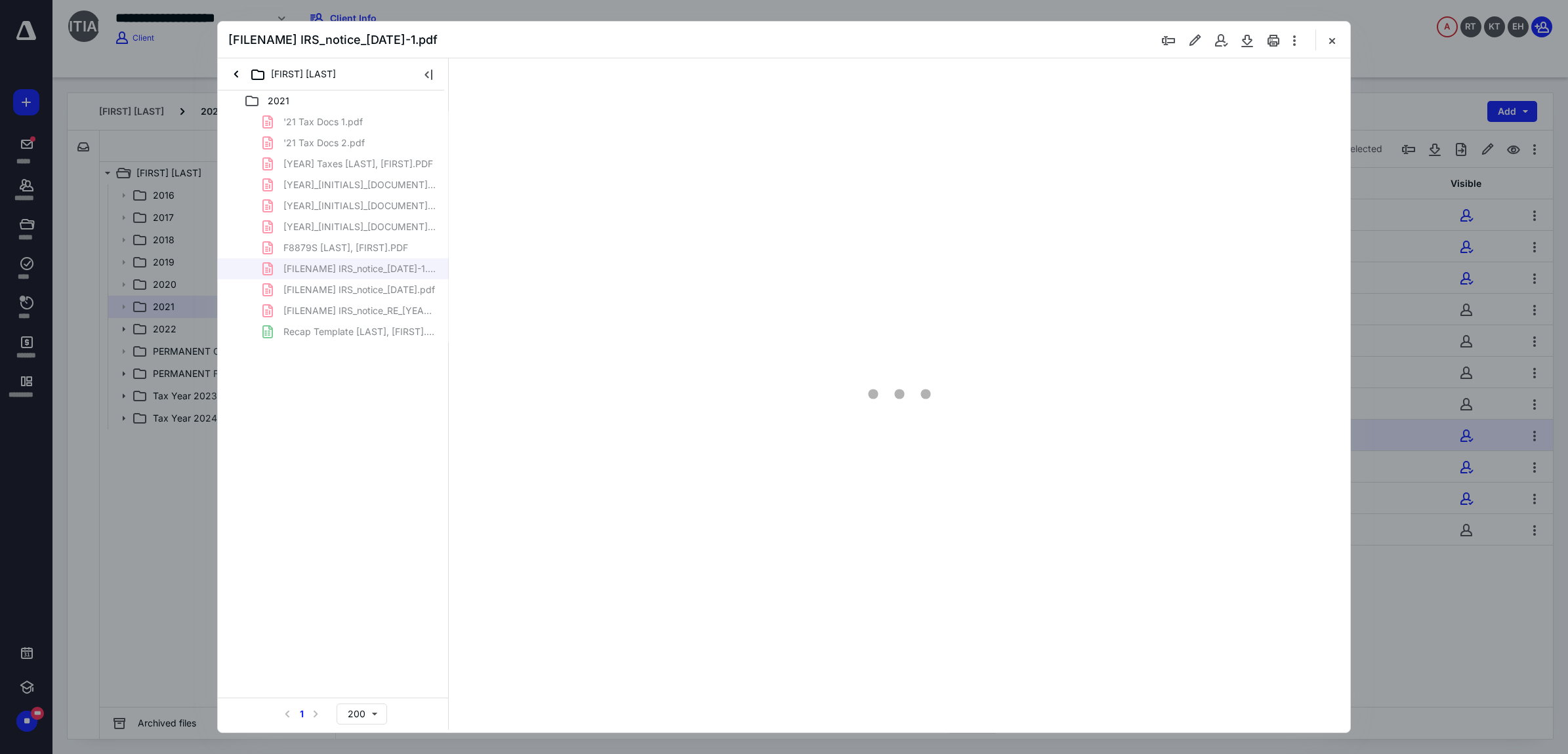 scroll, scrollTop: 0, scrollLeft: 0, axis: both 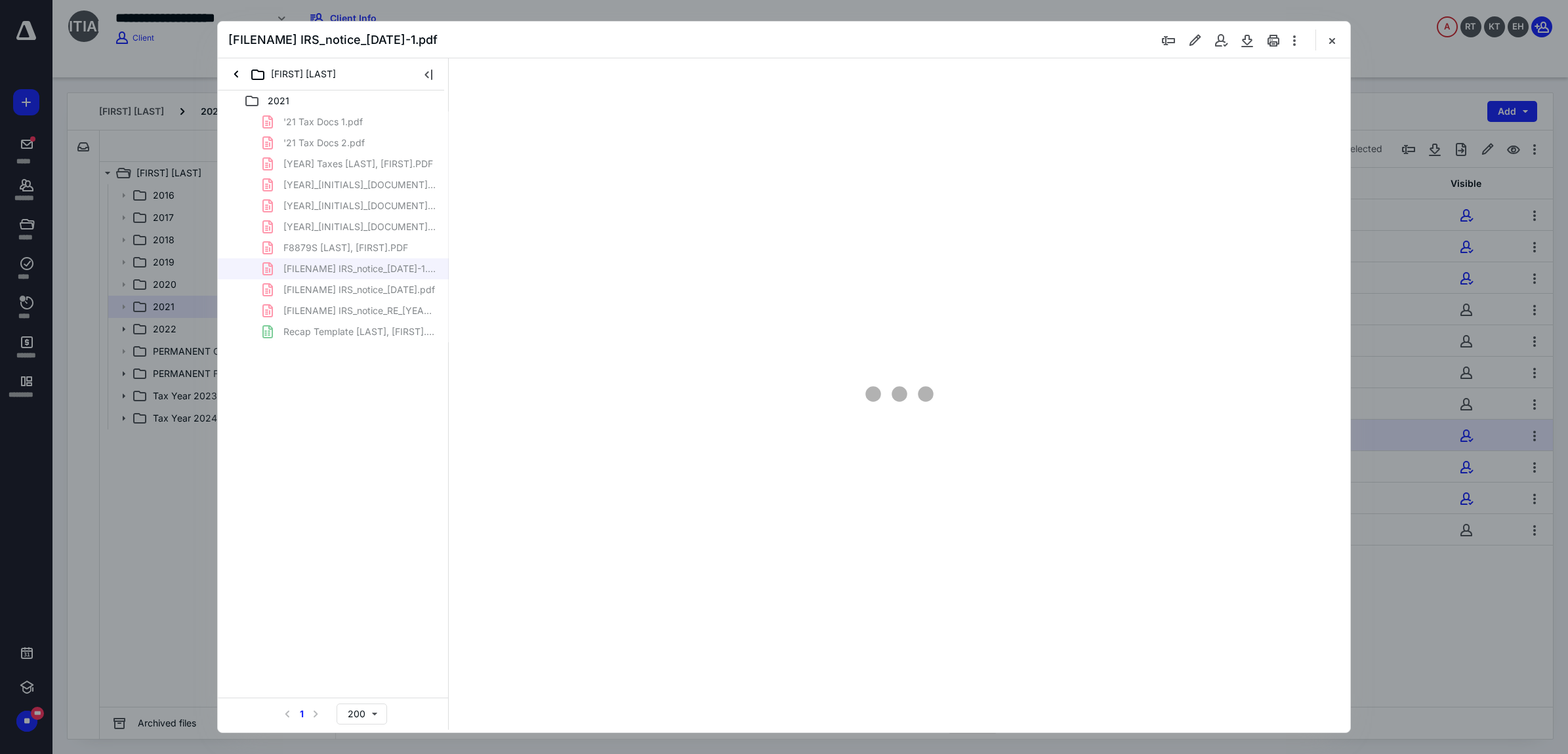 type on "220" 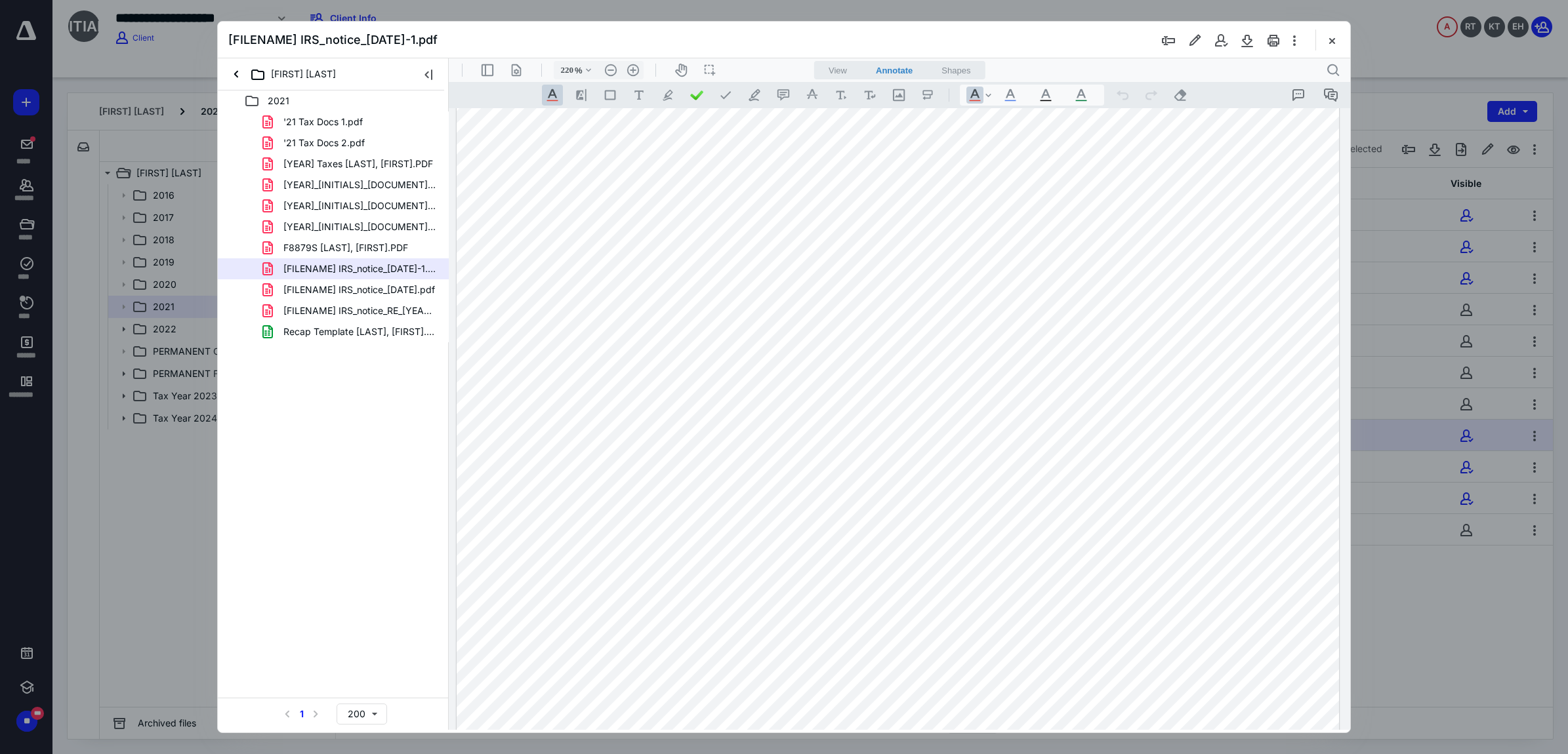 scroll, scrollTop: 531, scrollLeft: 0, axis: vertical 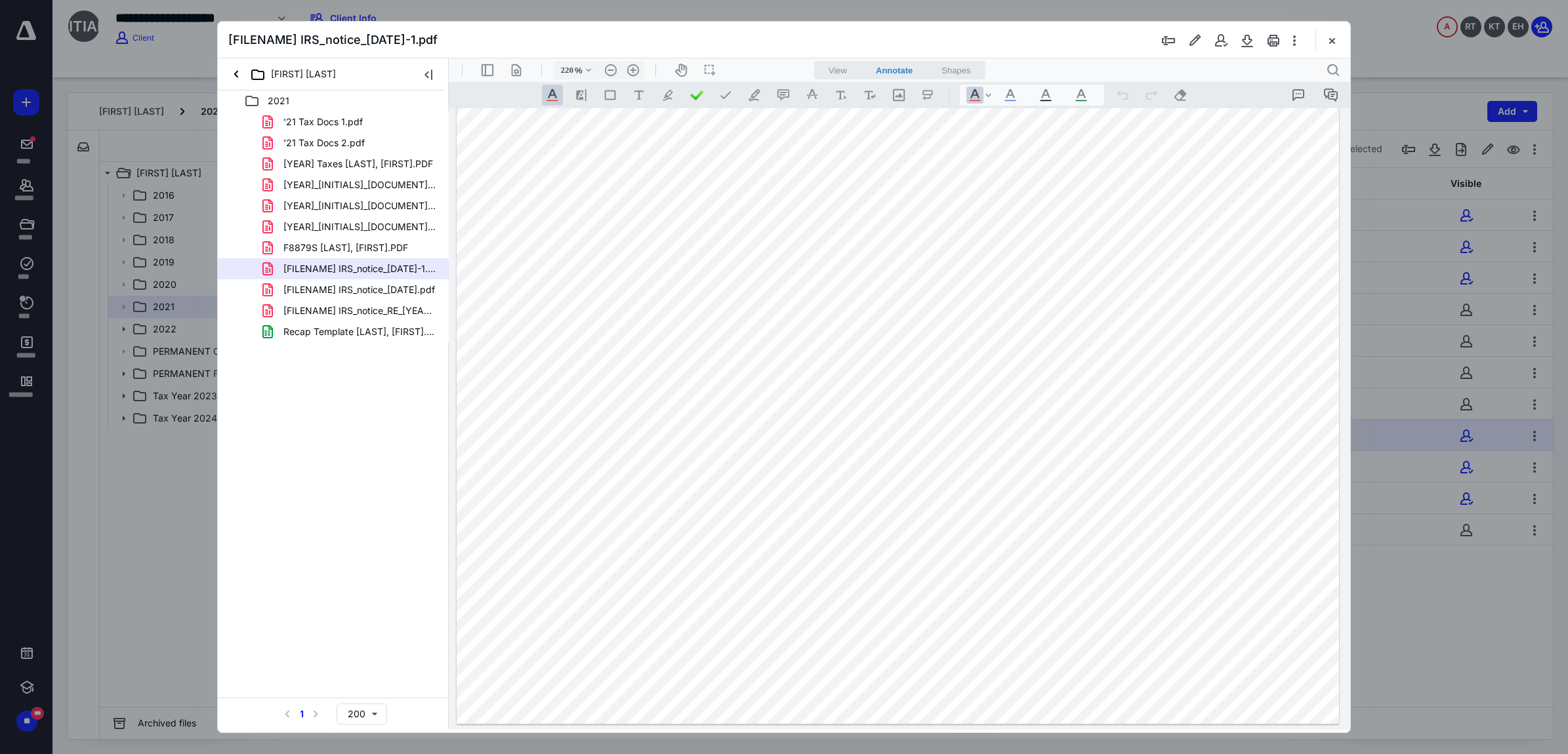 click at bounding box center (1332, 40) 